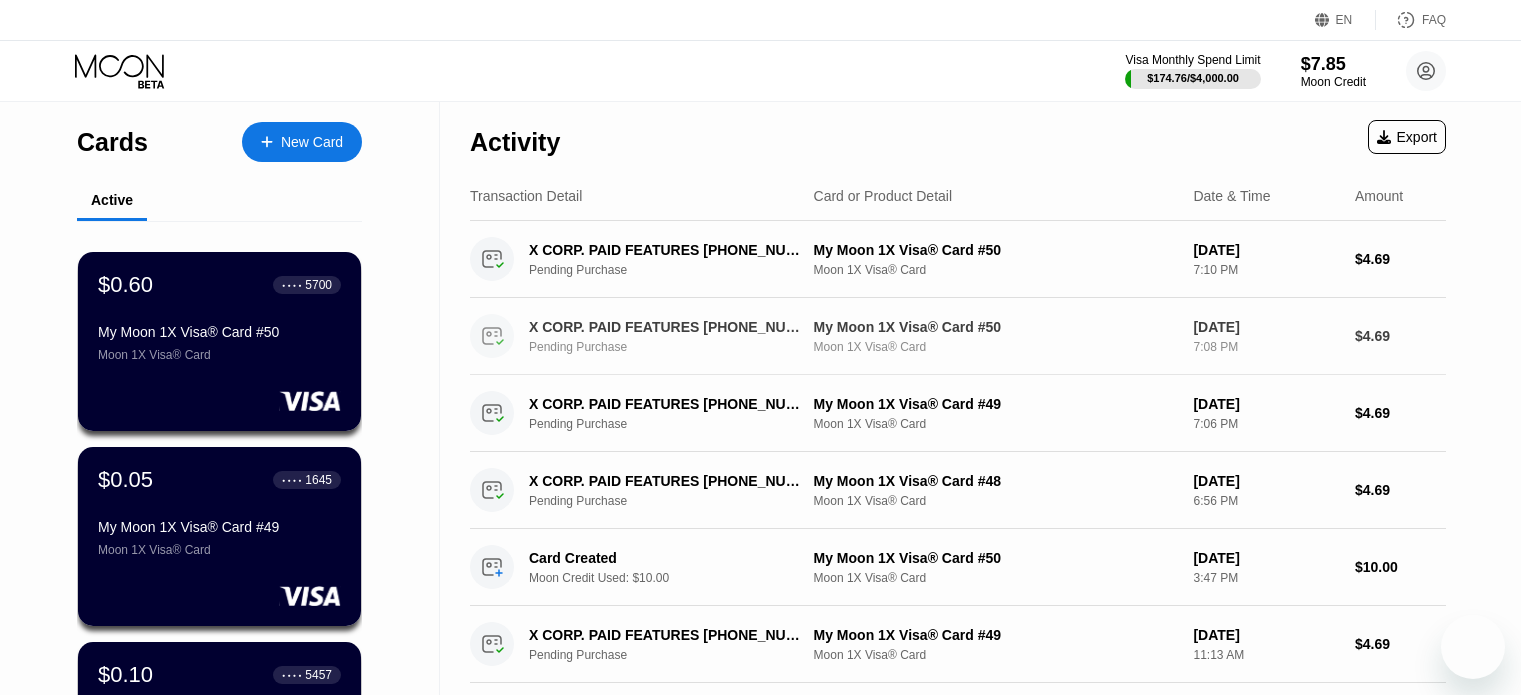scroll, scrollTop: 0, scrollLeft: 0, axis: both 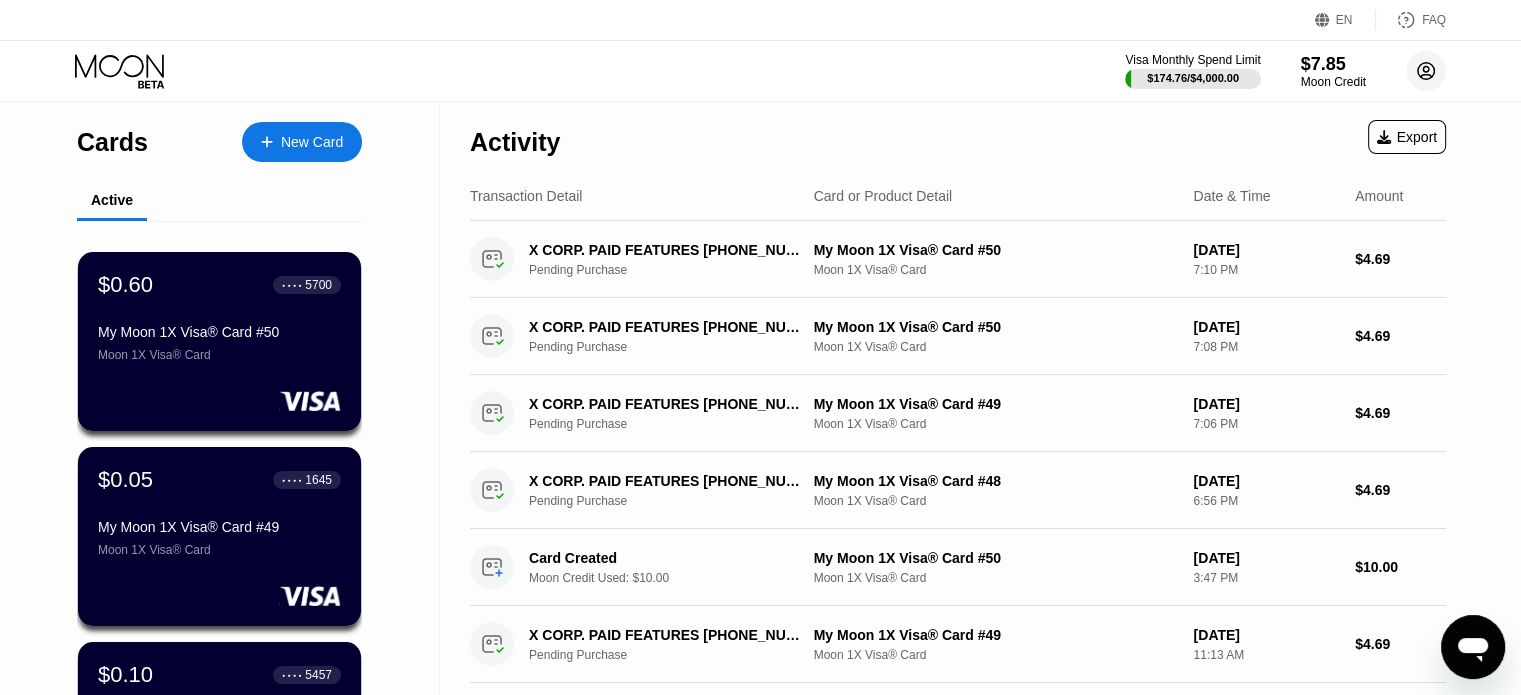 click 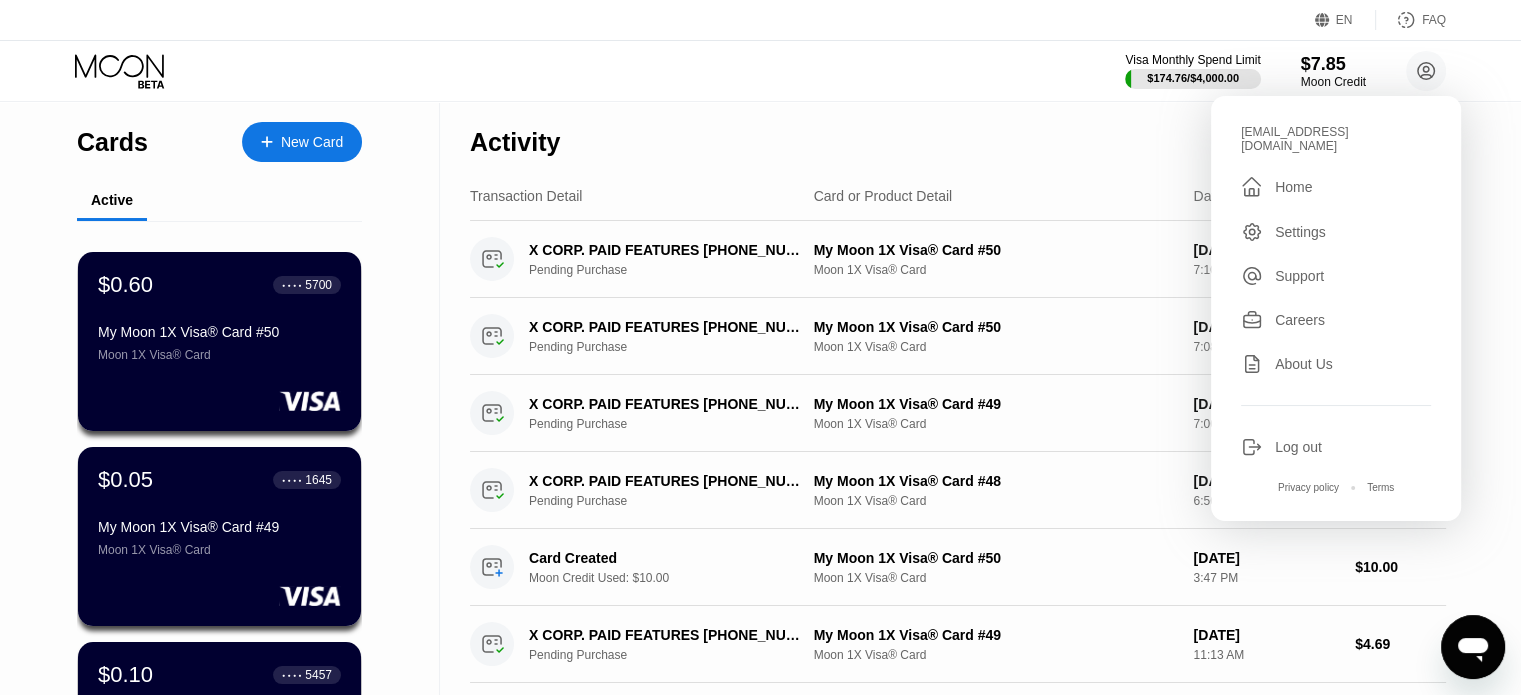 click on "Visa Monthly Spend Limit $174.76 / $4,000.00 $7.85 Moon Credit evanjones2015@irresolutymail.com  Home Settings Support Careers About Us Log out Privacy policy Terms" at bounding box center (760, 71) 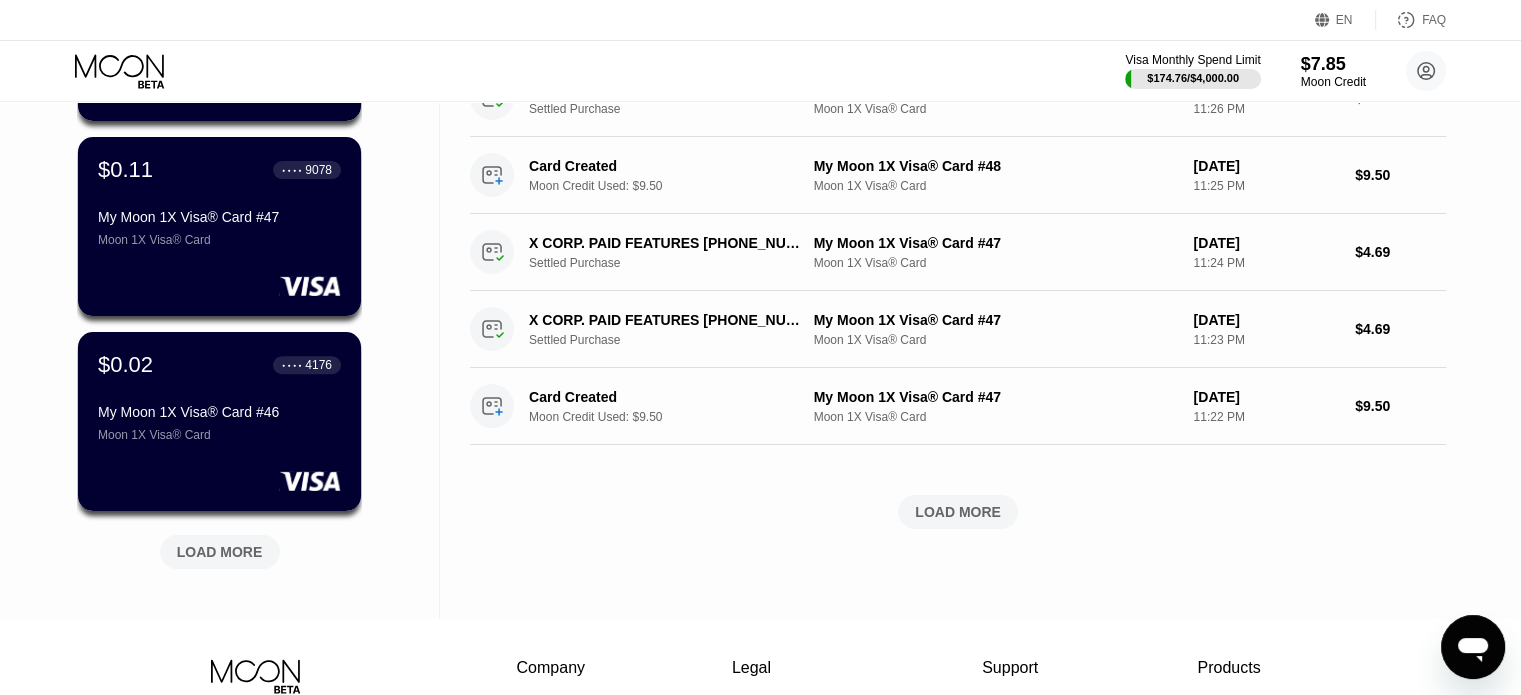scroll, scrollTop: 900, scrollLeft: 0, axis: vertical 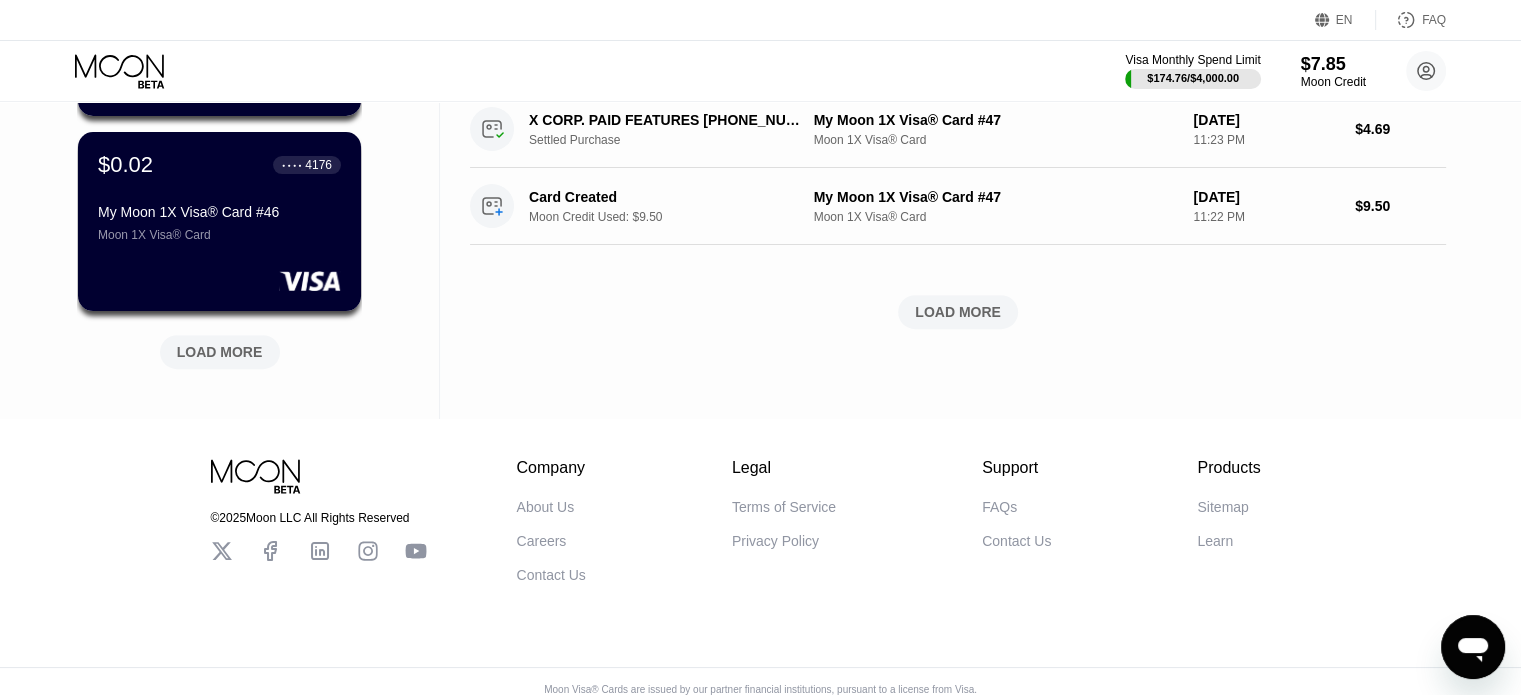 click on "LOAD MORE" at bounding box center [220, 352] 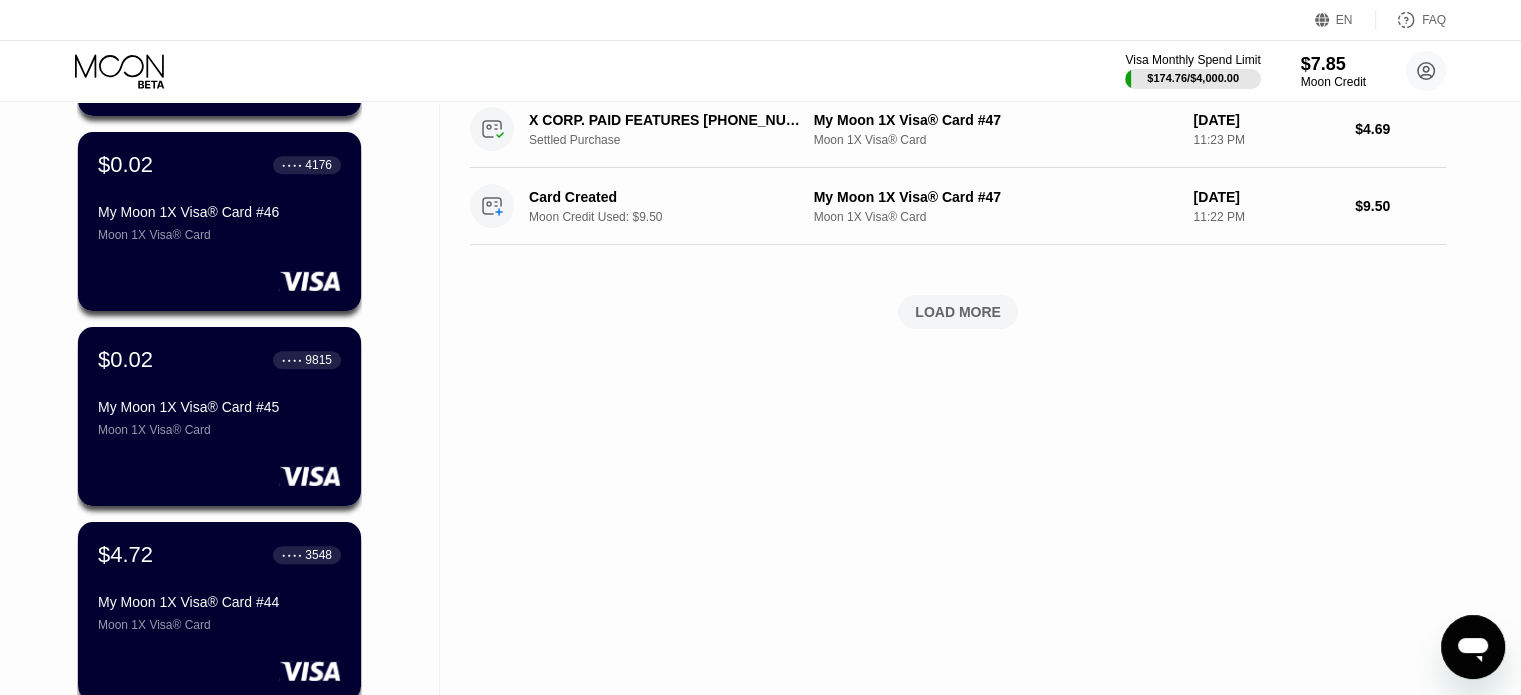click on "Activity Export Transaction Detail Card or Product Detail Date & Time Amount X CORP. PAID FEATURES    +14156978699 US Pending Purchase My Moon 1X Visa® Card #50 Moon 1X Visa® Card Jul 13, 2025 7:10 PM $4.69 X CORP. PAID FEATURES    +14156978699 US Pending Purchase My Moon 1X Visa® Card #50 Moon 1X Visa® Card Jul 13, 2025 7:08 PM $4.69 X CORP. PAID FEATURES    +14156978699 US Pending Purchase My Moon 1X Visa® Card #49 Moon 1X Visa® Card Jul 13, 2025 7:06 PM $4.69 X CORP. PAID FEATURES    +14156978699 US Pending Purchase My Moon 1X Visa® Card #48 Moon 1X Visa® Card Jul 13, 2025 6:56 PM $4.69 Card Created Moon Credit Used: $10.00 My Moon 1X Visa® Card #50 Moon 1X Visa® Card Jul 13, 2025 3:47 PM $10.00 X CORP. PAID FEATURES    +14156978699 US Pending Purchase My Moon 1X Visa® Card #49 Moon 1X Visa® Card Jul 13, 2025 11:13 AM $4.69 Card Created Moon Credit Used: $9.45 My Moon 1X Visa® Card #49 Moon 1X Visa® Card Jul 13, 2025 11:11 AM $9.45 X CORP. PAID FEATURES    +14156978699 US Settled Purchase" at bounding box center [958, 298] 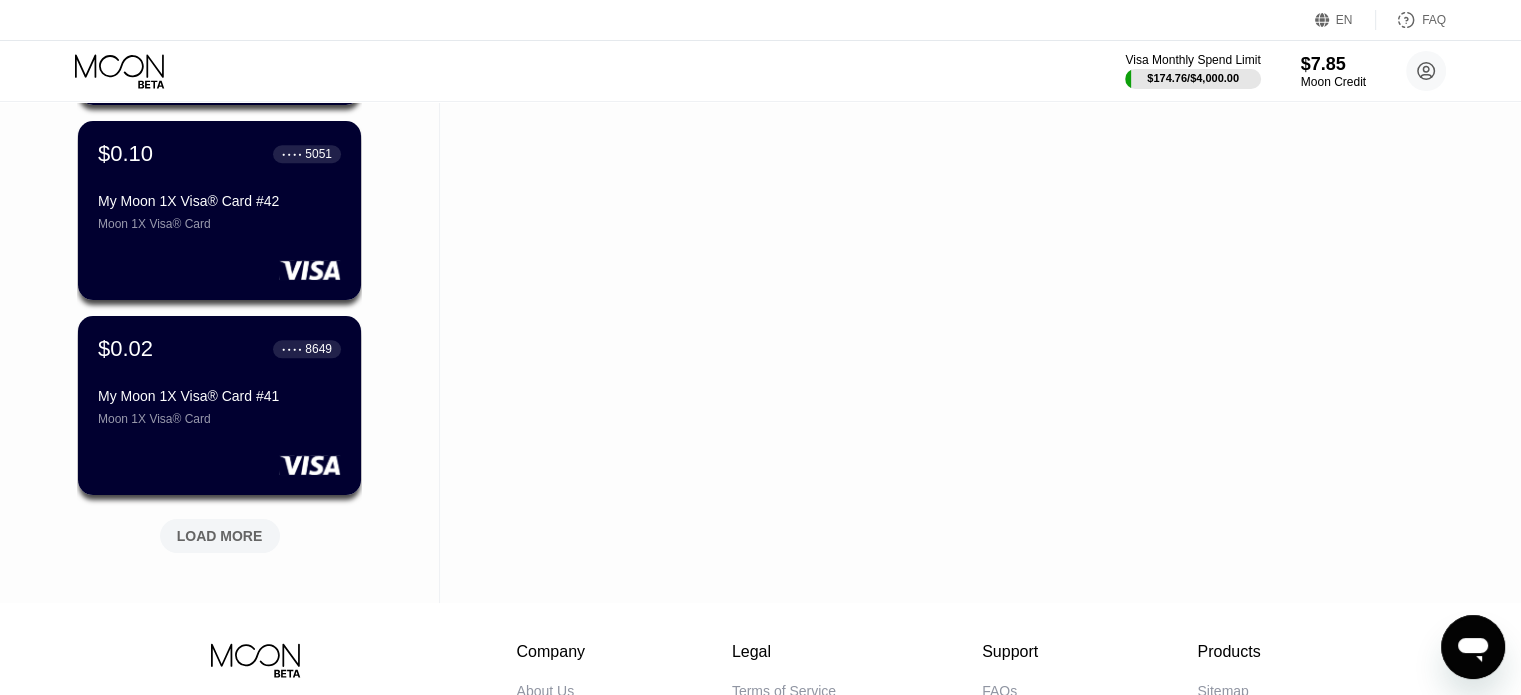 scroll, scrollTop: 1800, scrollLeft: 0, axis: vertical 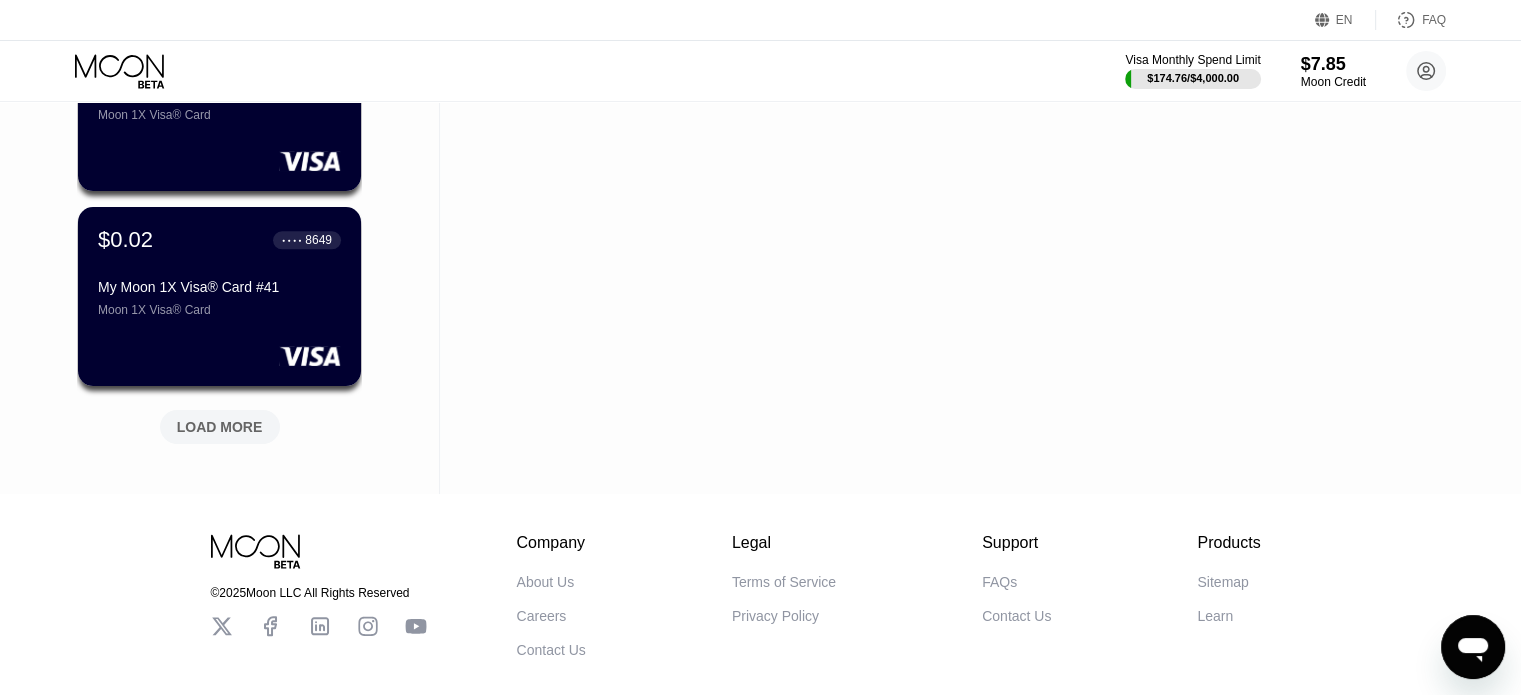 click on "LOAD MORE" at bounding box center [220, 427] 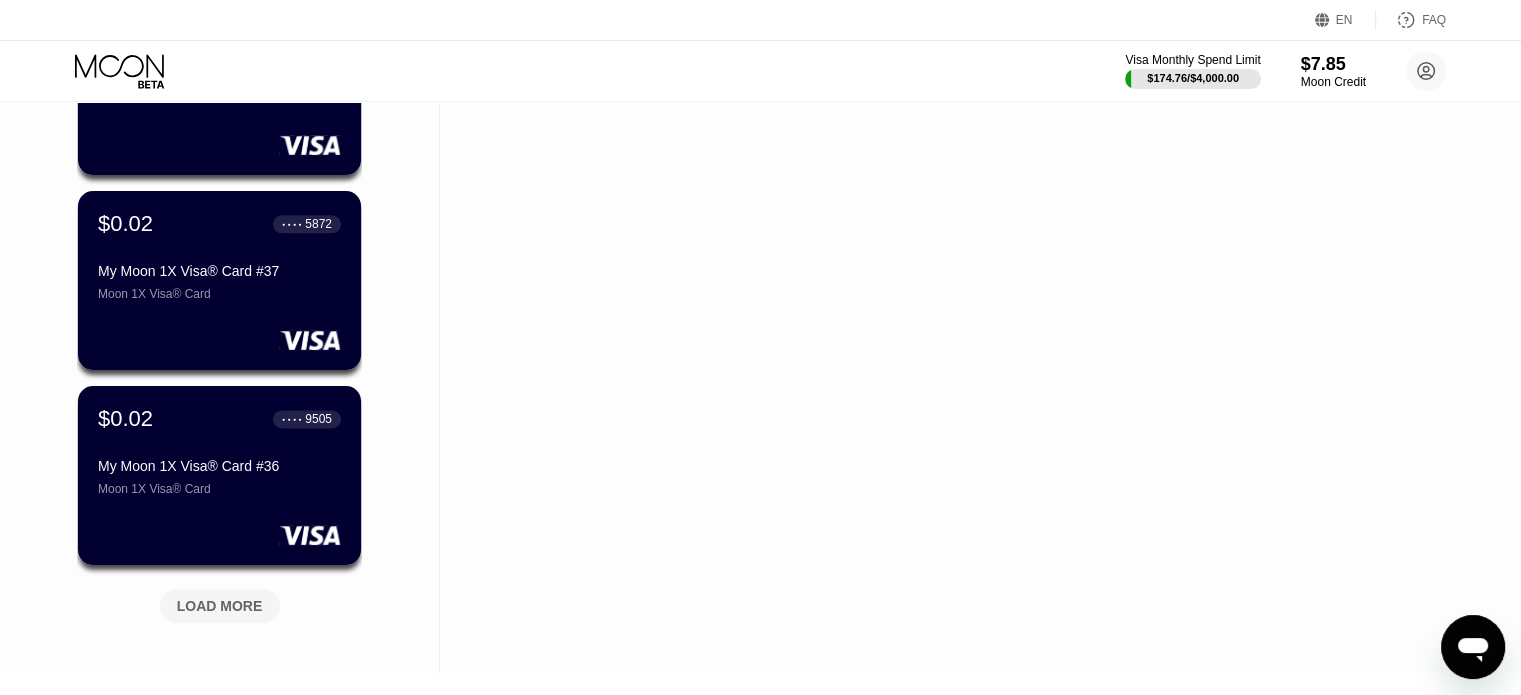 scroll, scrollTop: 2800, scrollLeft: 0, axis: vertical 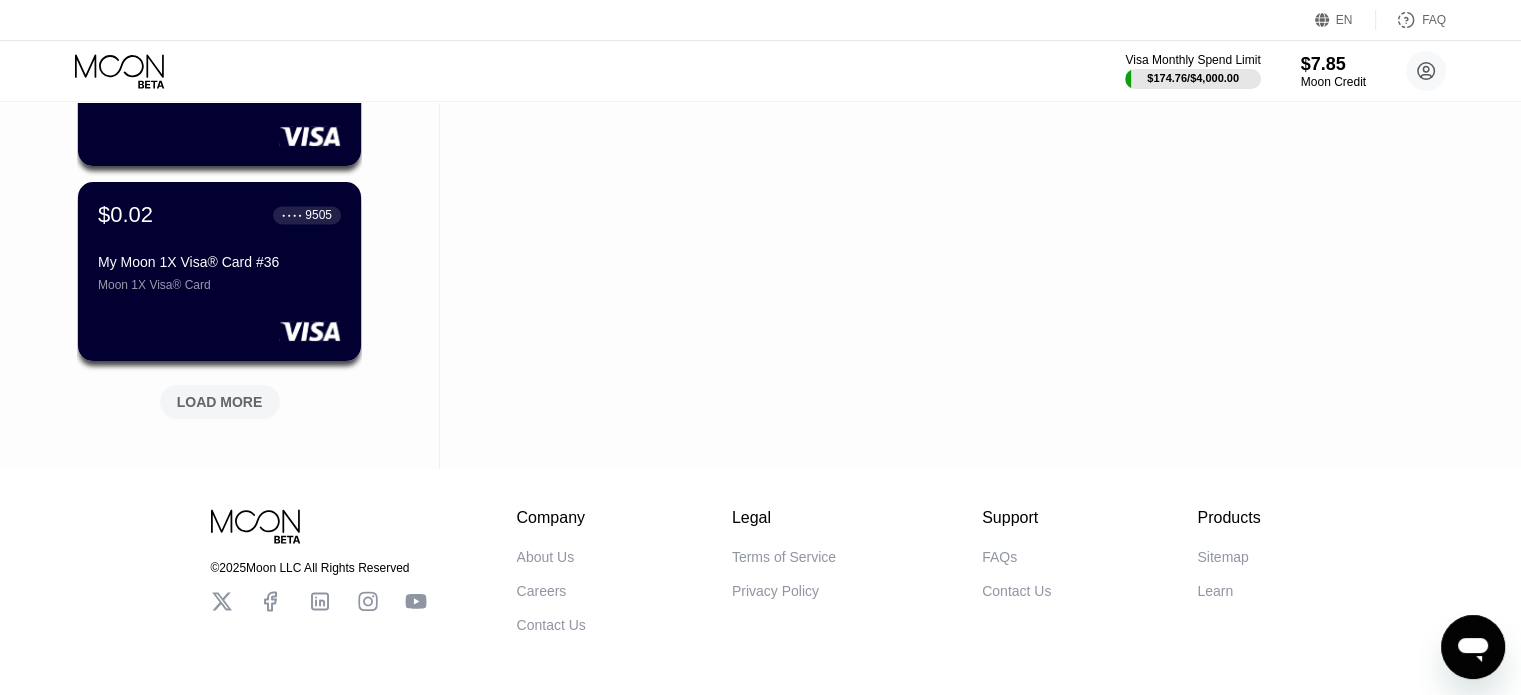 click on "LOAD MORE" at bounding box center [220, 402] 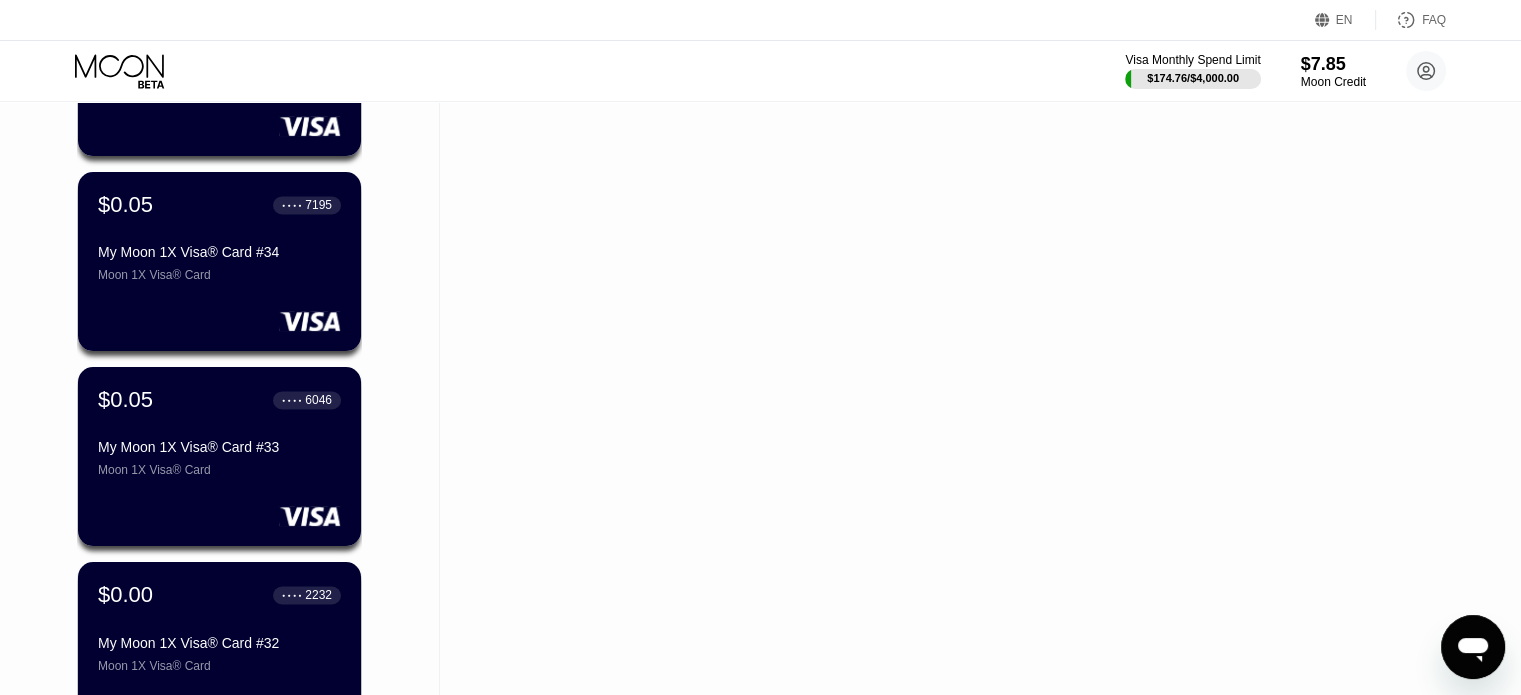 scroll, scrollTop: 3700, scrollLeft: 0, axis: vertical 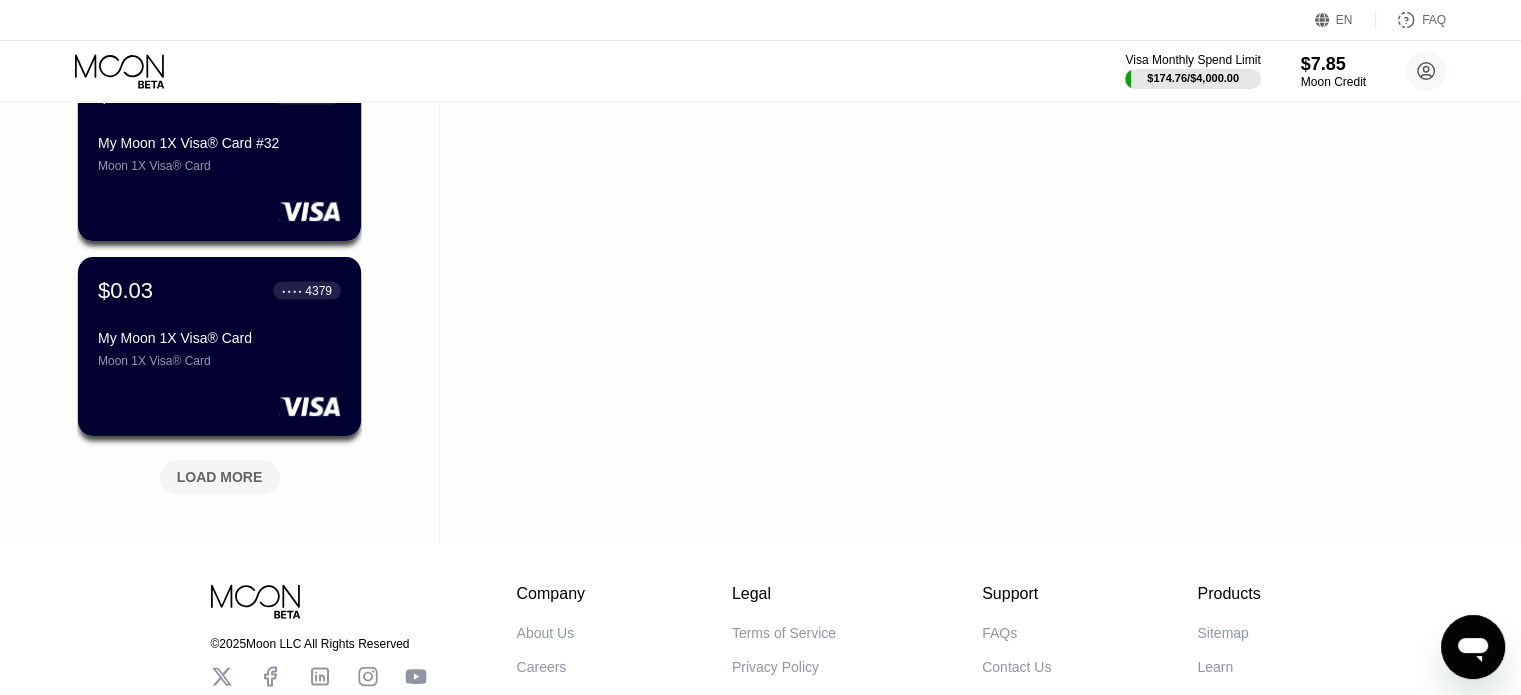click on "LOAD MORE" at bounding box center (220, 477) 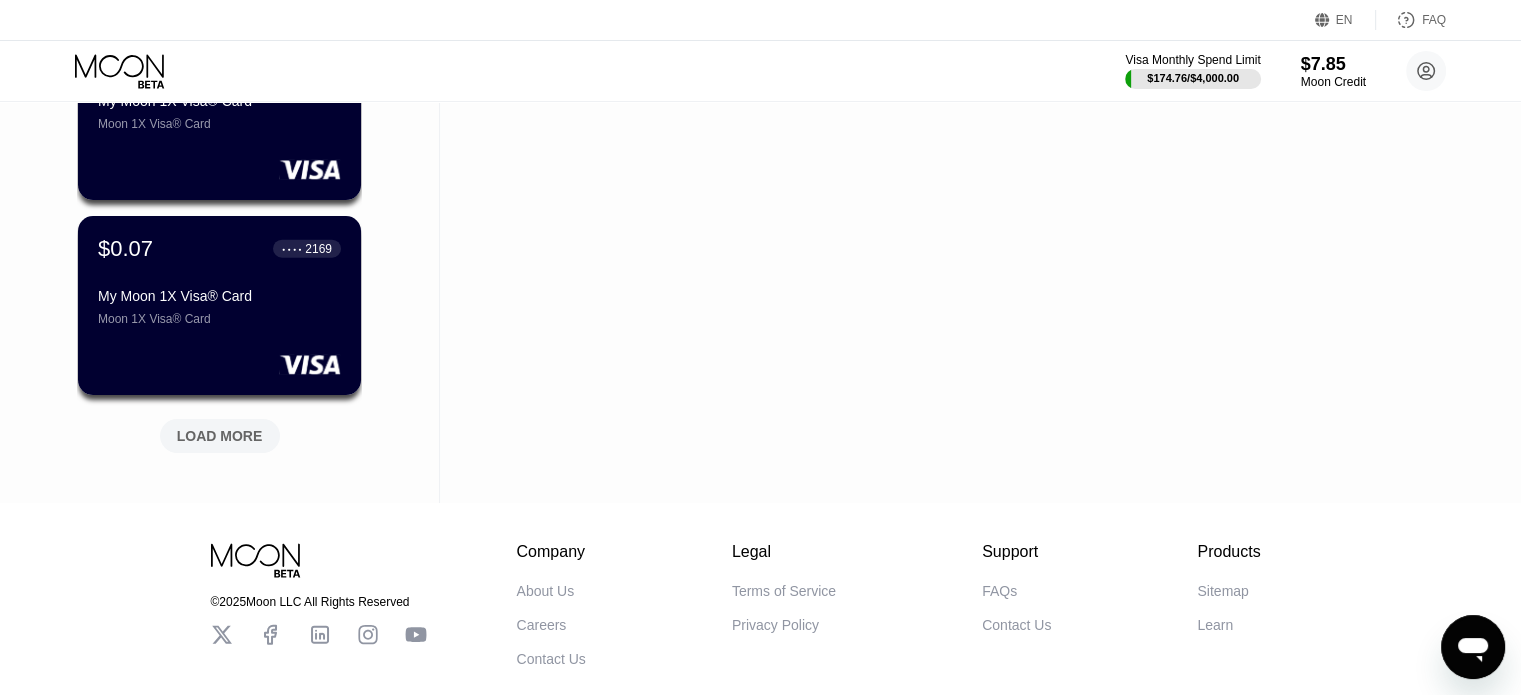 scroll, scrollTop: 4800, scrollLeft: 0, axis: vertical 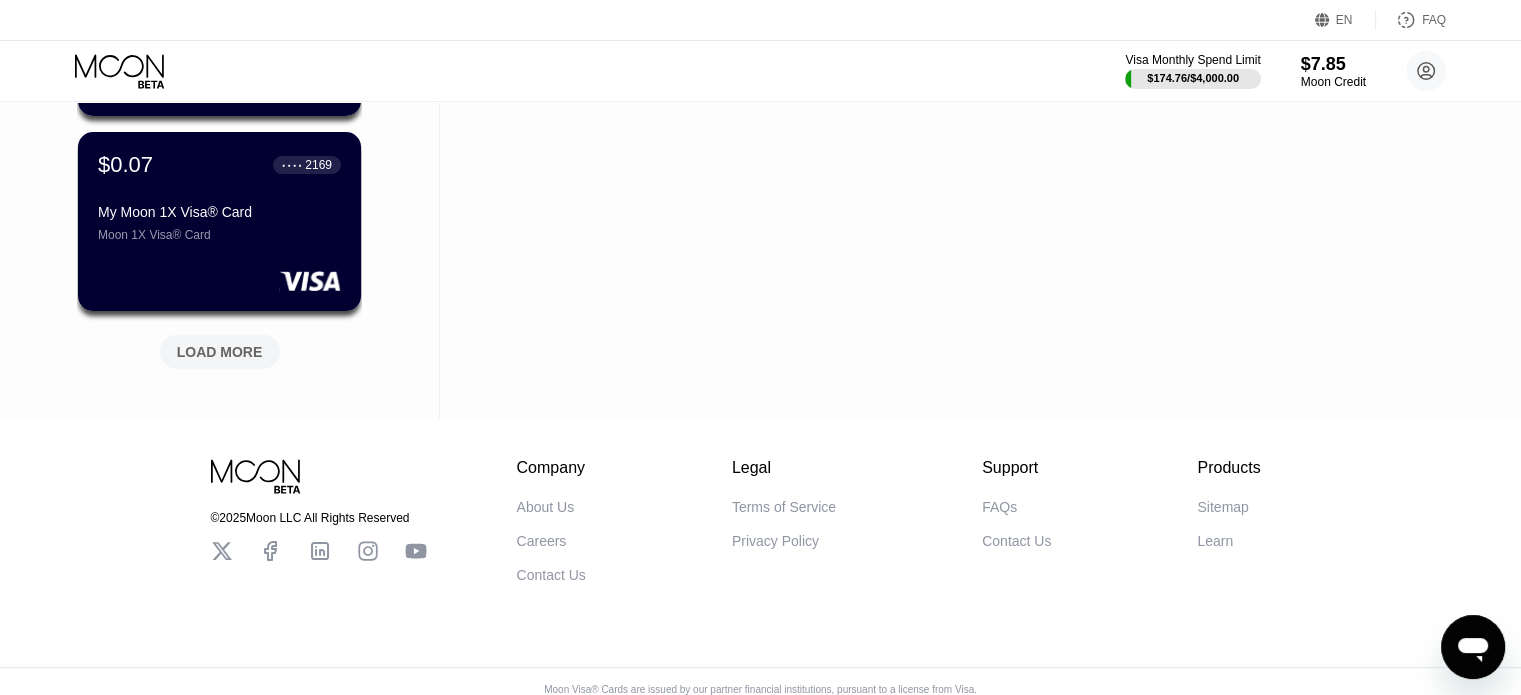 click on "LOAD MORE" at bounding box center [220, 352] 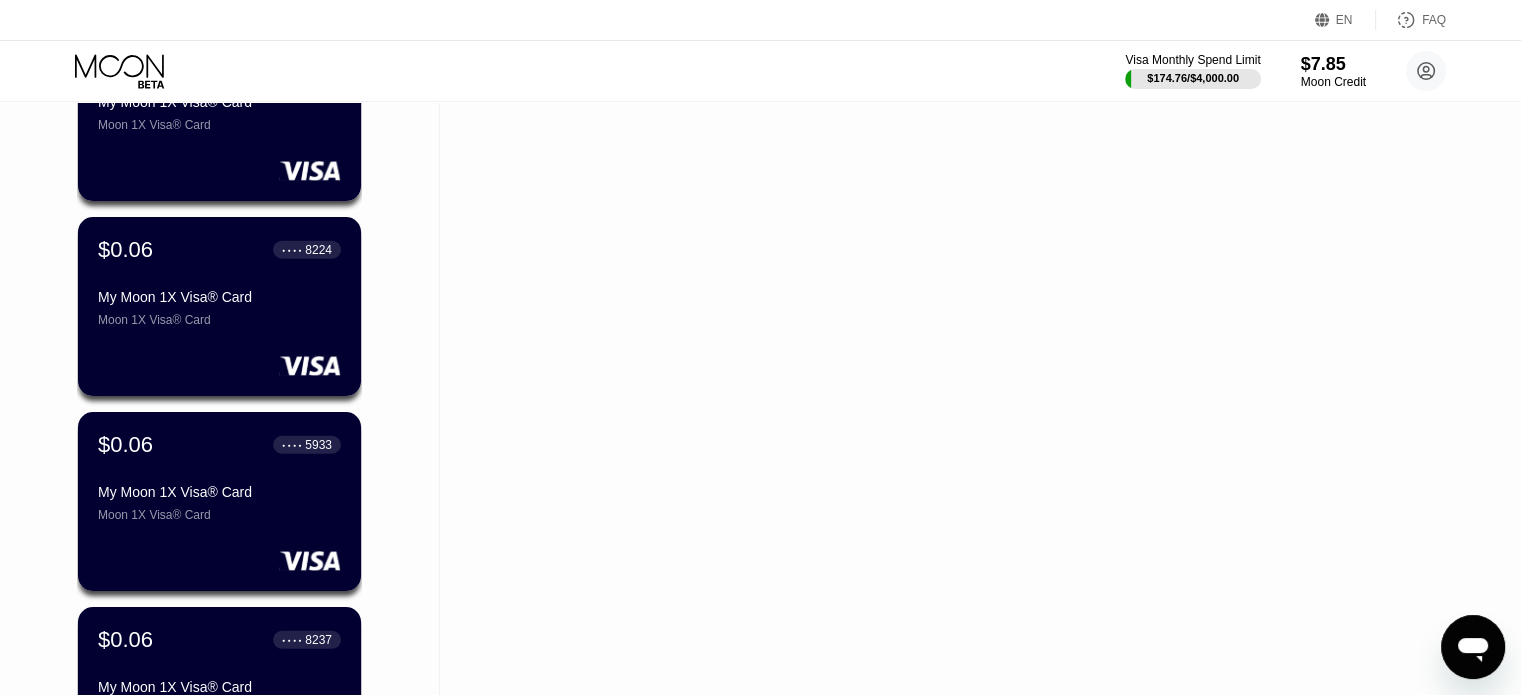 scroll, scrollTop: 5800, scrollLeft: 0, axis: vertical 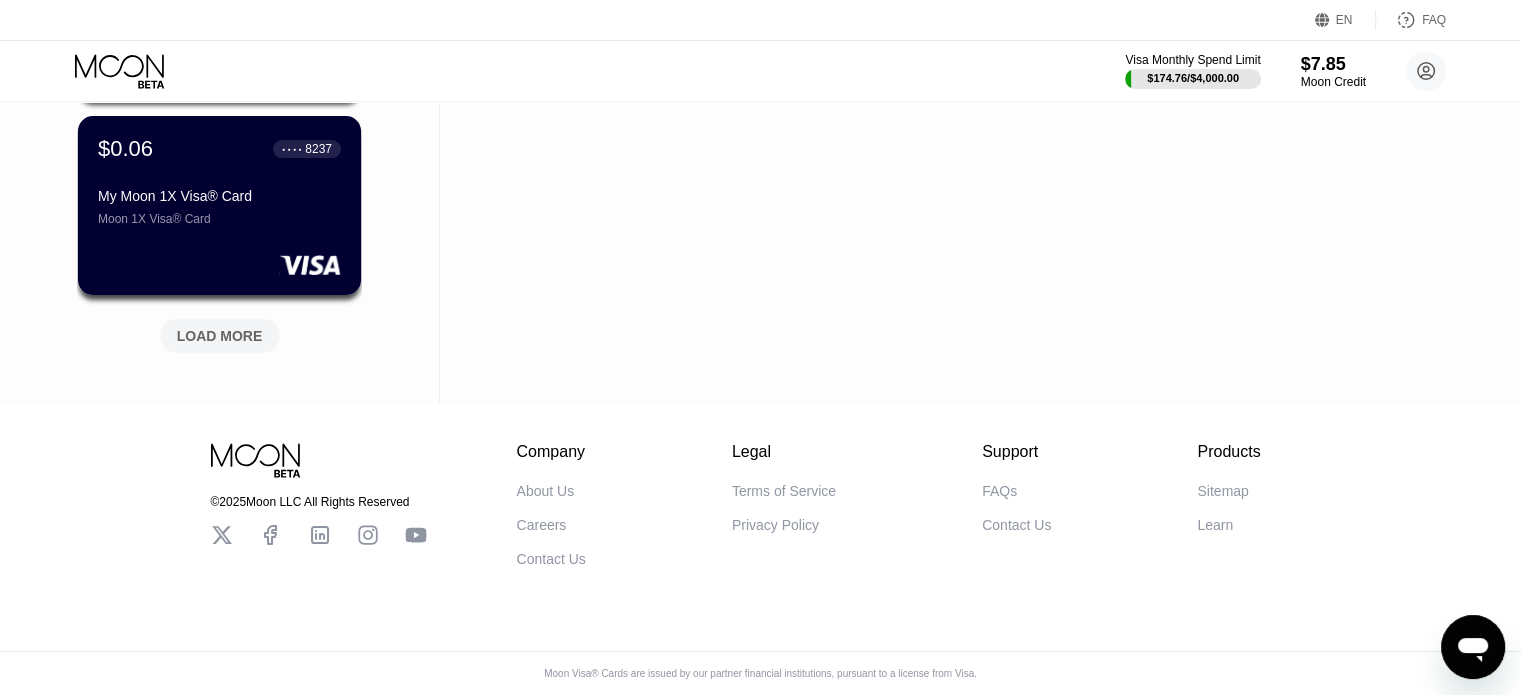 click on "LOAD MORE" at bounding box center (220, 336) 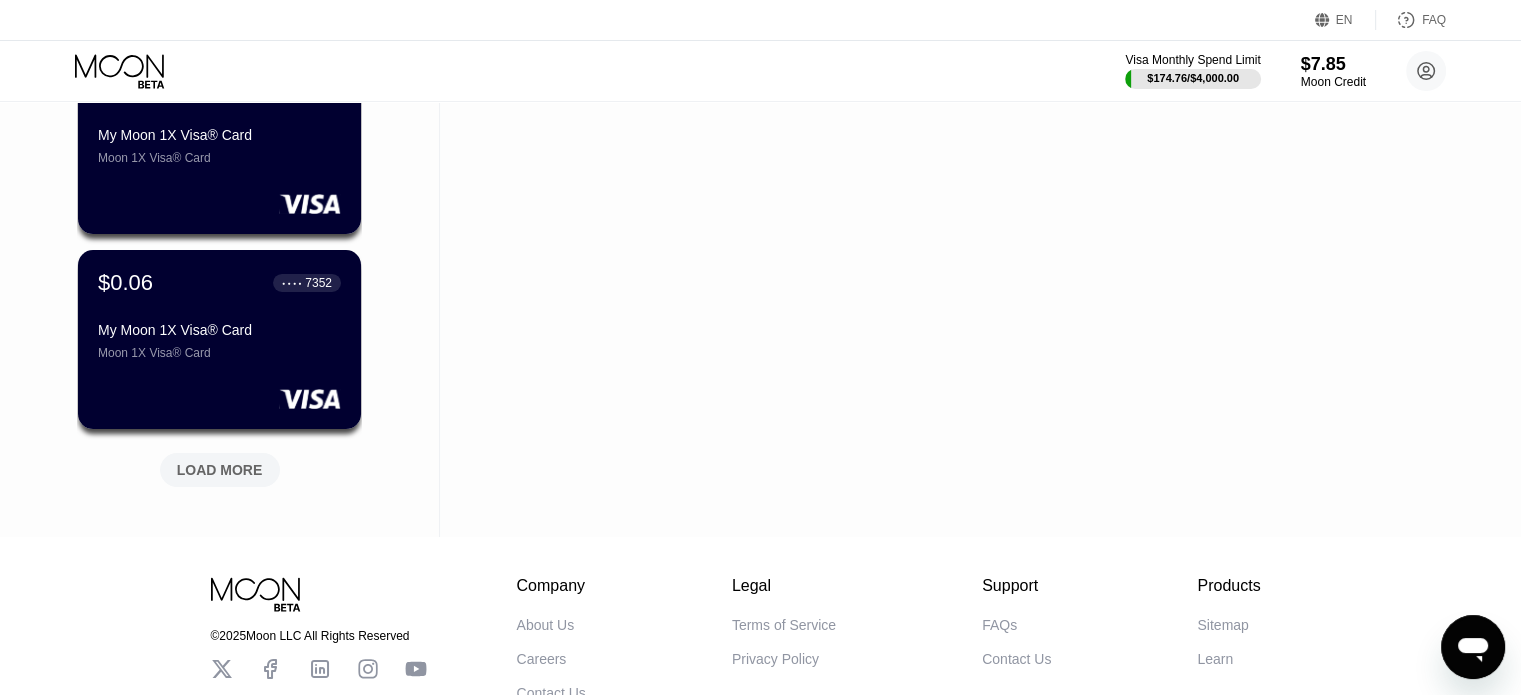 scroll, scrollTop: 6780, scrollLeft: 0, axis: vertical 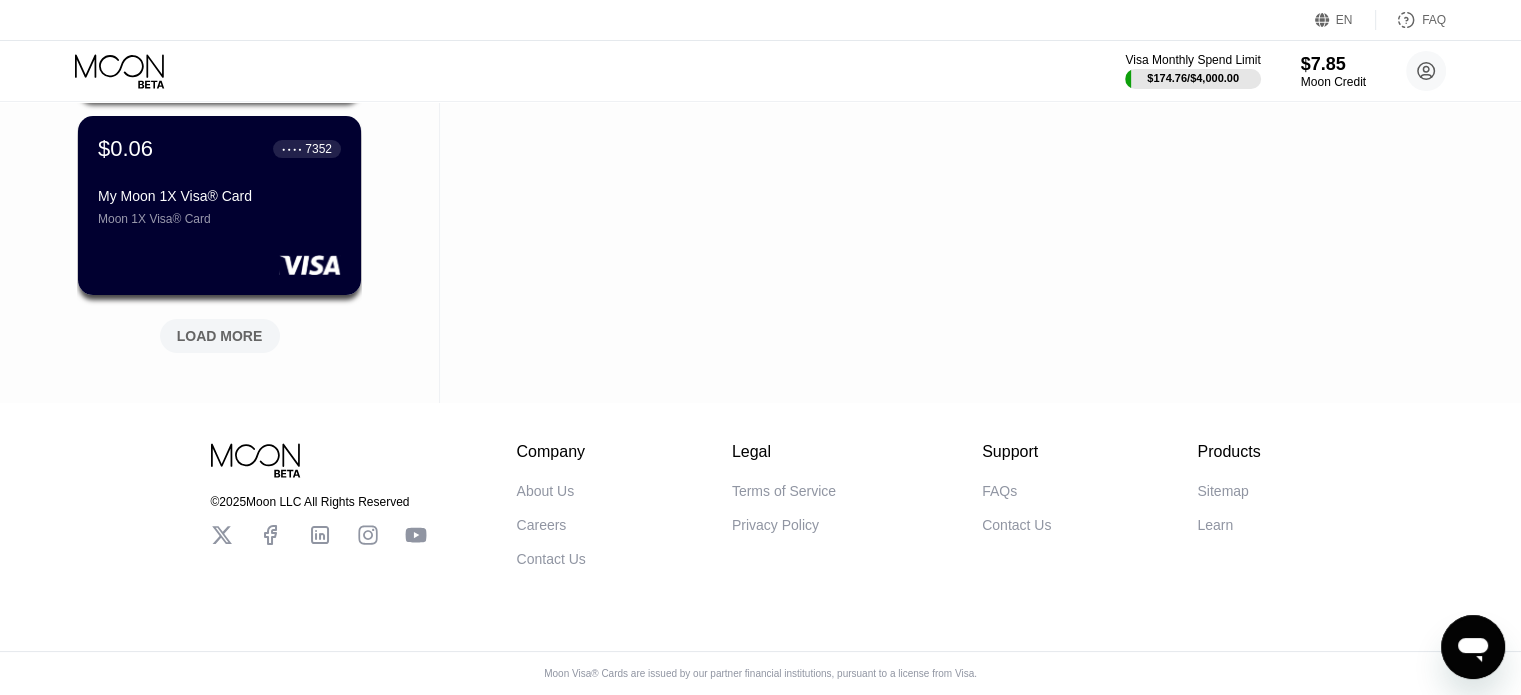 click on "LOAD MORE" at bounding box center [220, 336] 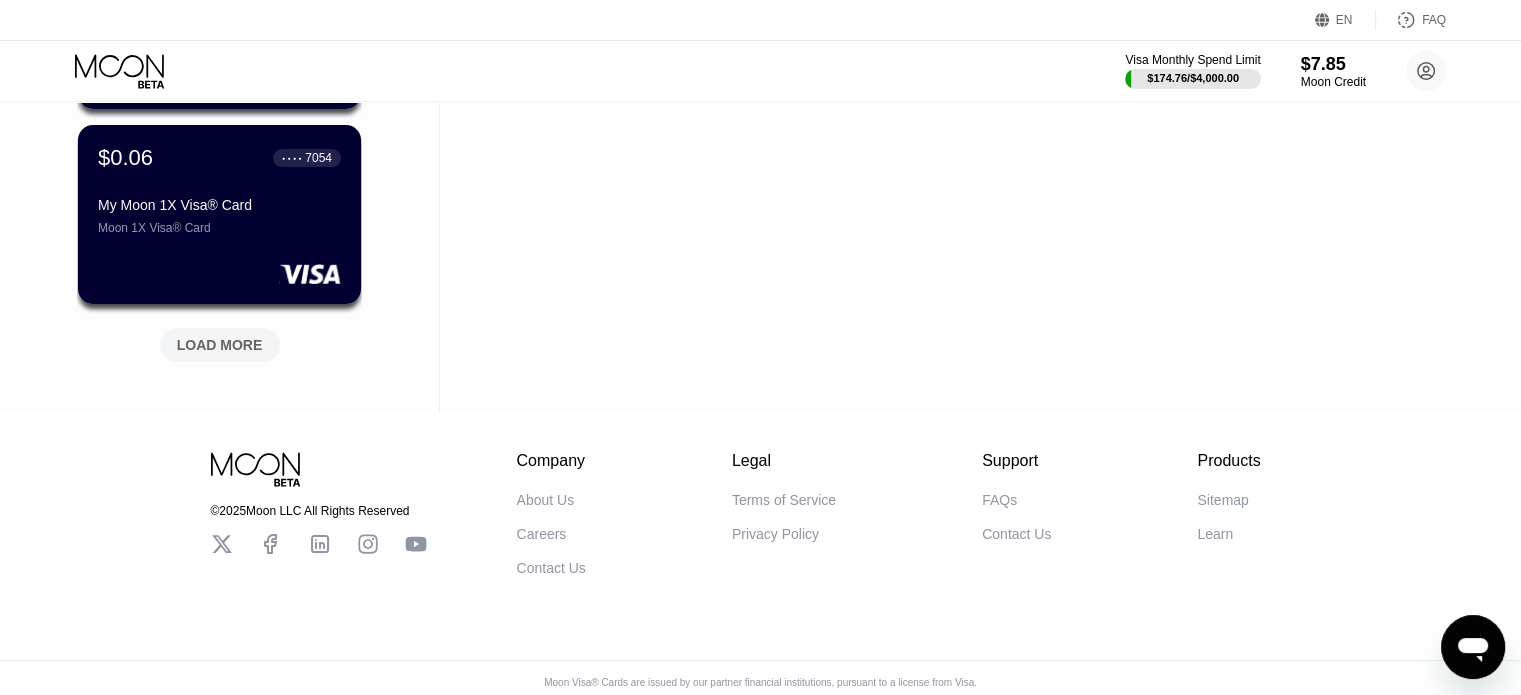 scroll, scrollTop: 7755, scrollLeft: 0, axis: vertical 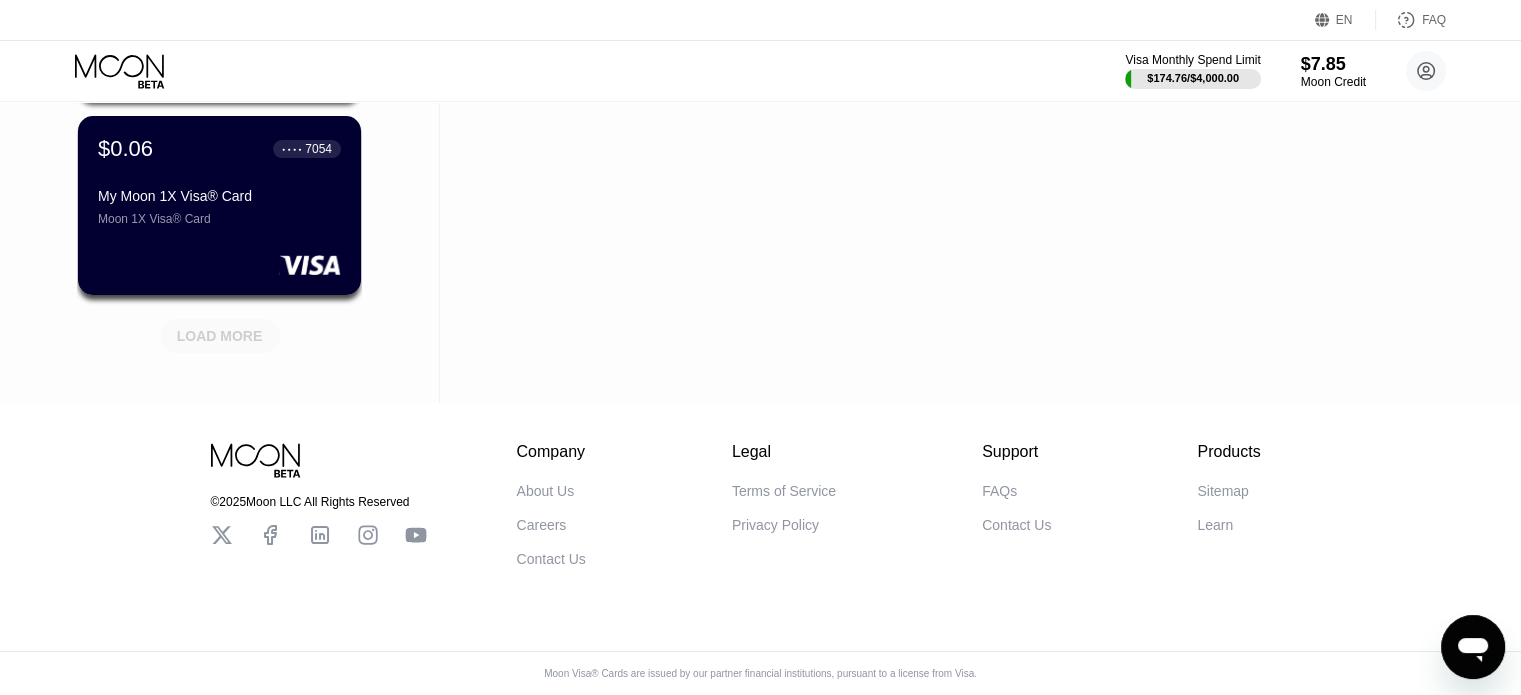 click on "LOAD MORE" at bounding box center (220, 336) 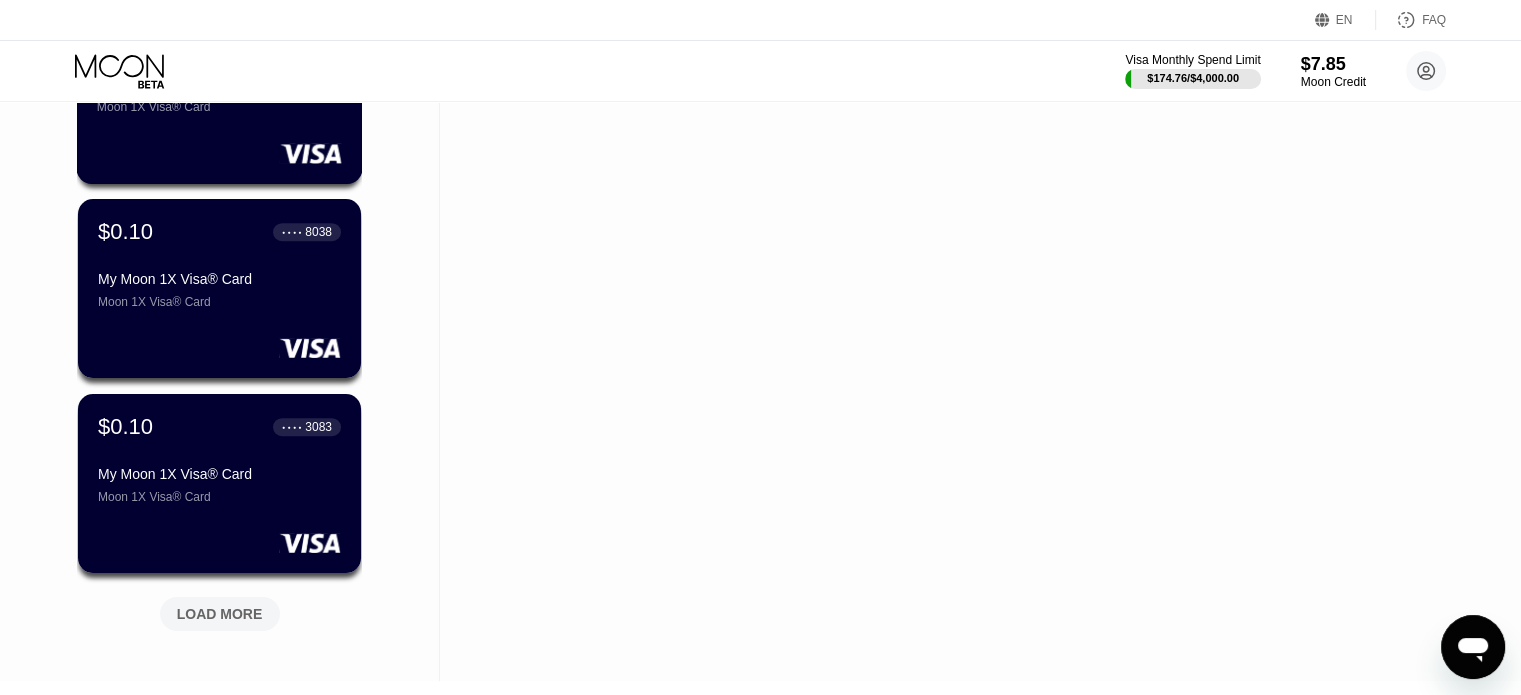 scroll, scrollTop: 8655, scrollLeft: 0, axis: vertical 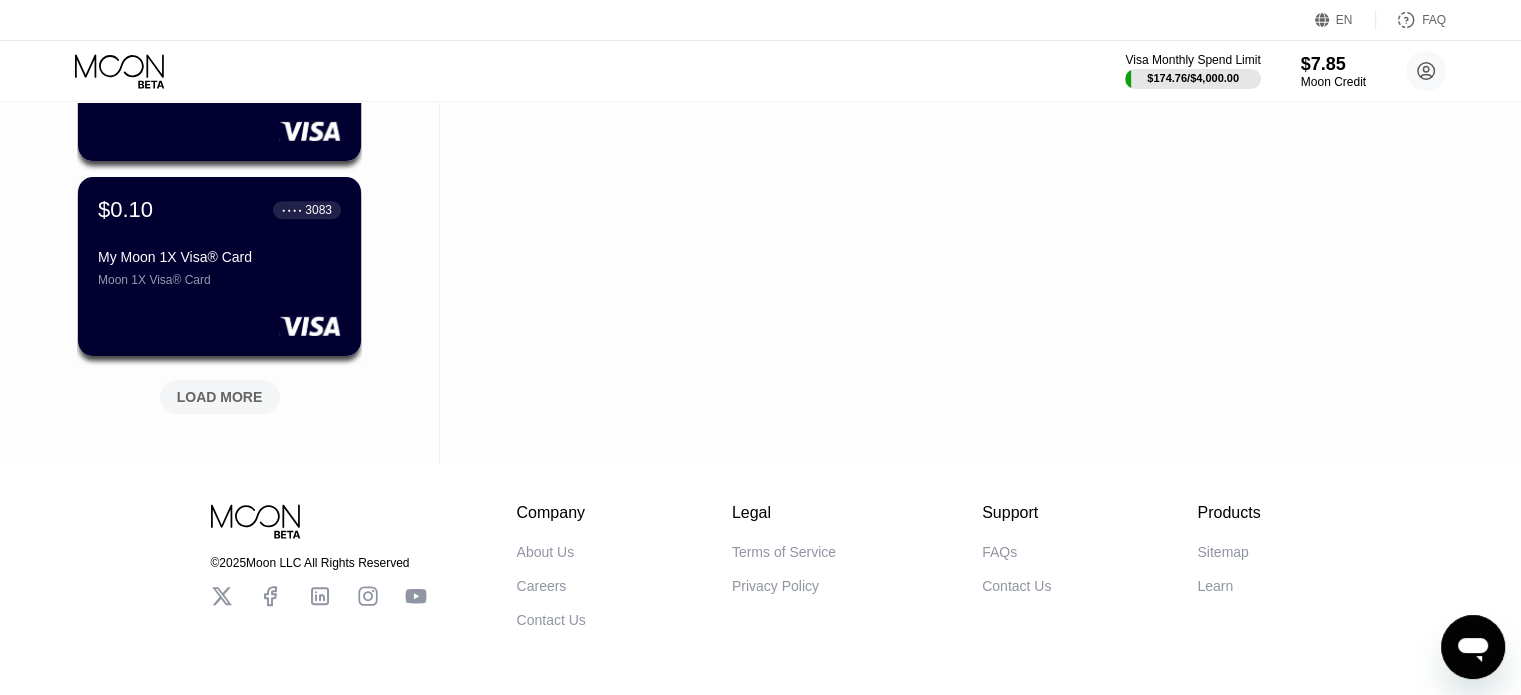 click on "LOAD MORE" at bounding box center (220, 397) 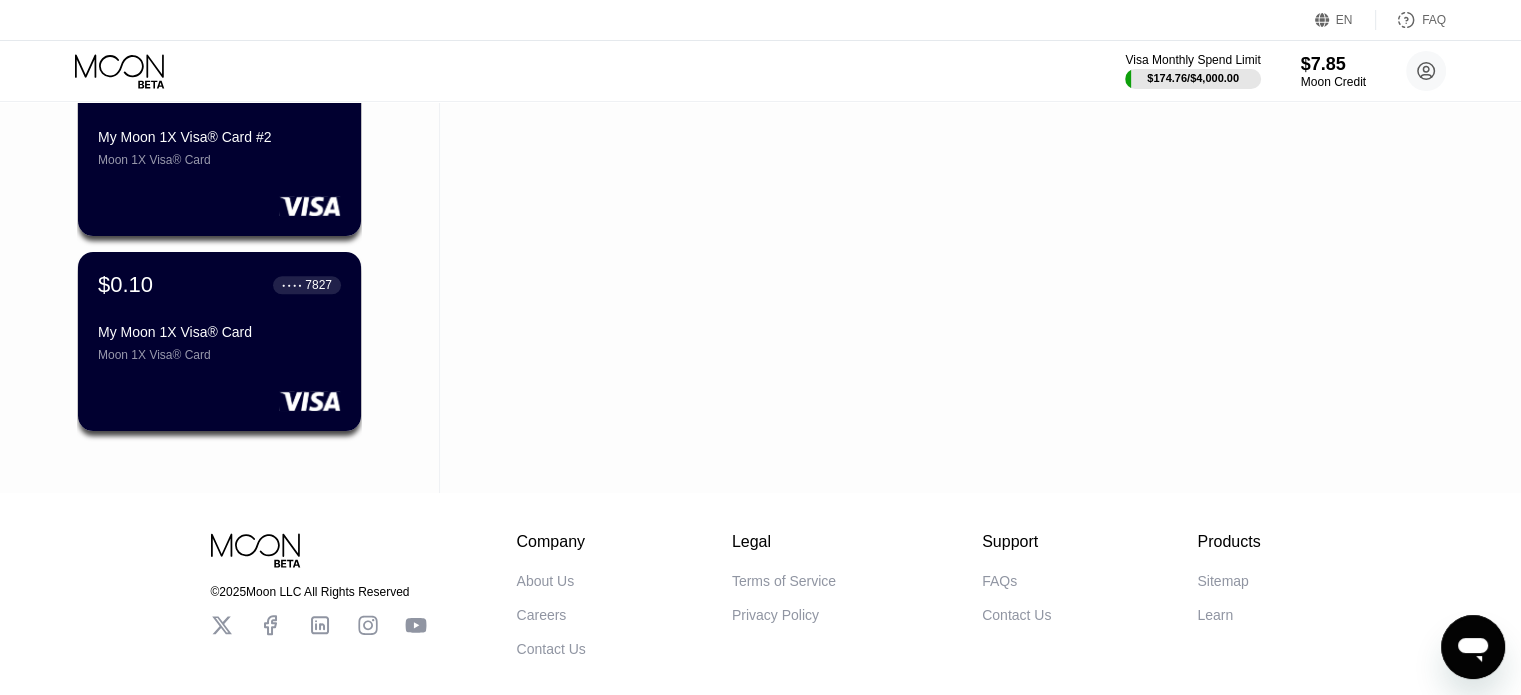 scroll, scrollTop: 9355, scrollLeft: 0, axis: vertical 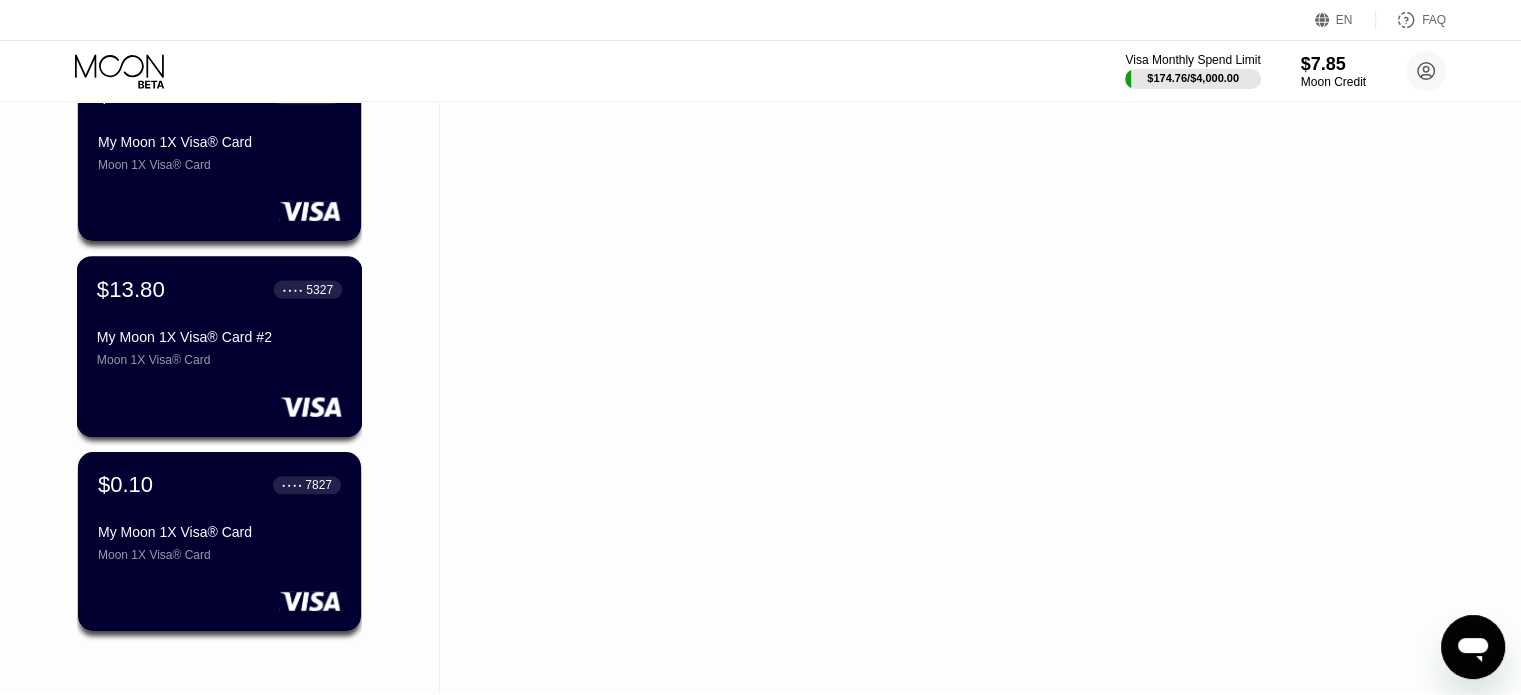 click on "$13.80 ● ● ● ● 5327 My Moon 1X Visa® Card #2 Moon 1X Visa® Card" at bounding box center (220, 346) 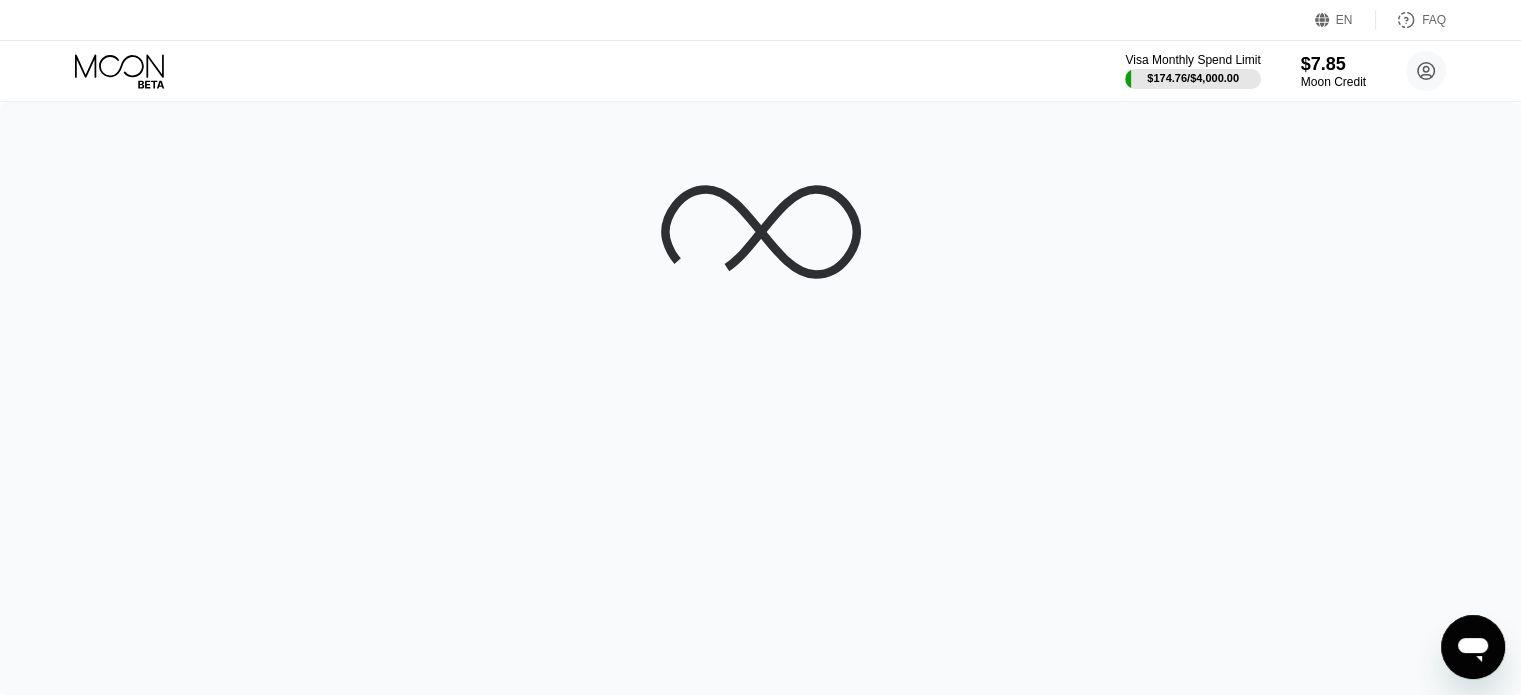 scroll, scrollTop: 0, scrollLeft: 0, axis: both 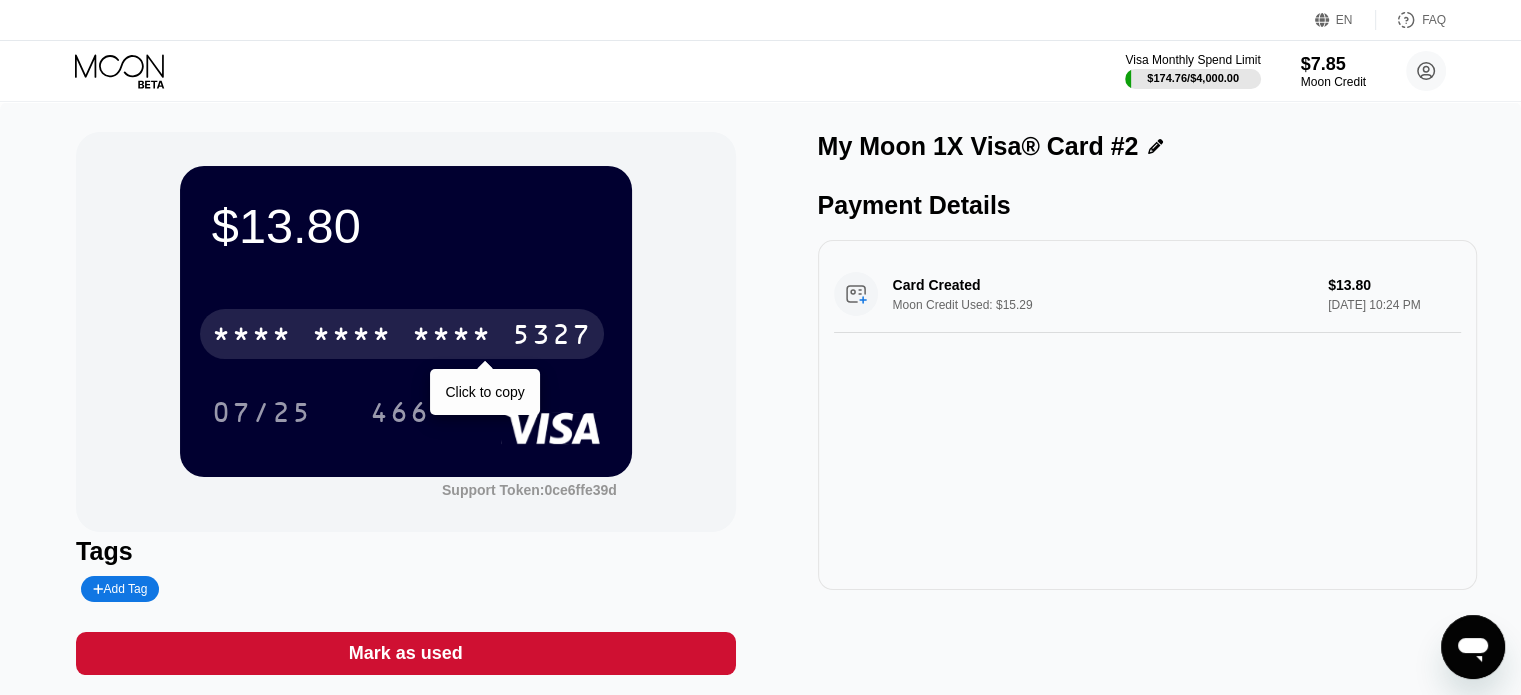 click on "* * * *" at bounding box center (452, 337) 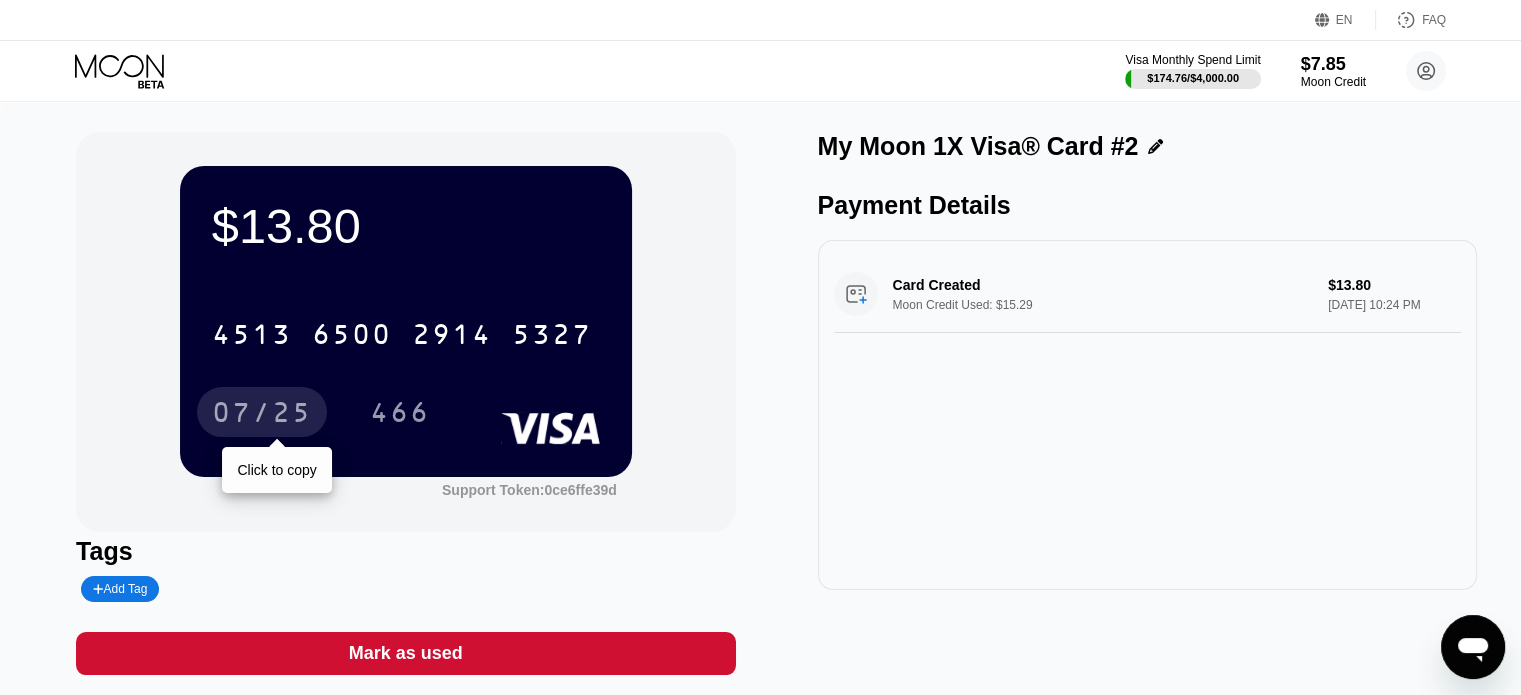 click on "07/25" at bounding box center (262, 412) 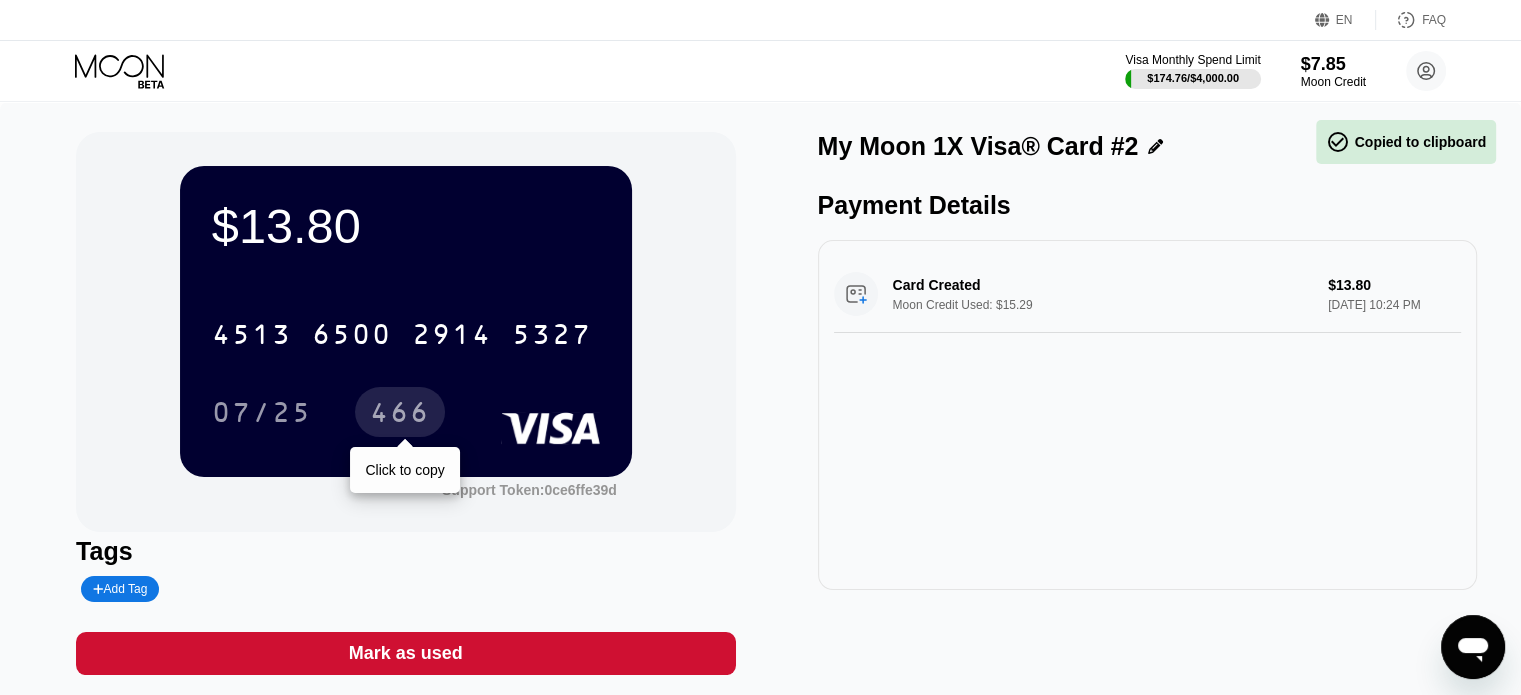 click on "466" at bounding box center (400, 415) 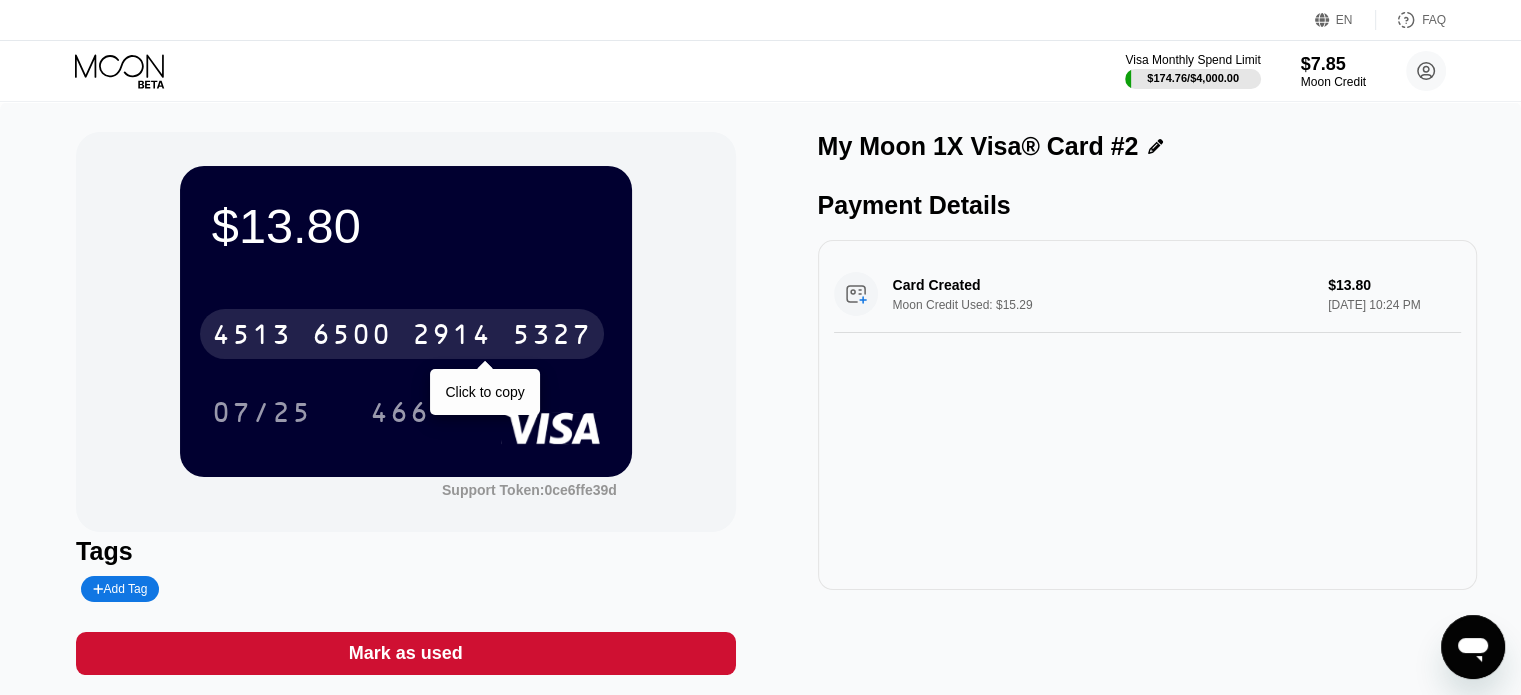 click on "6500" at bounding box center (352, 337) 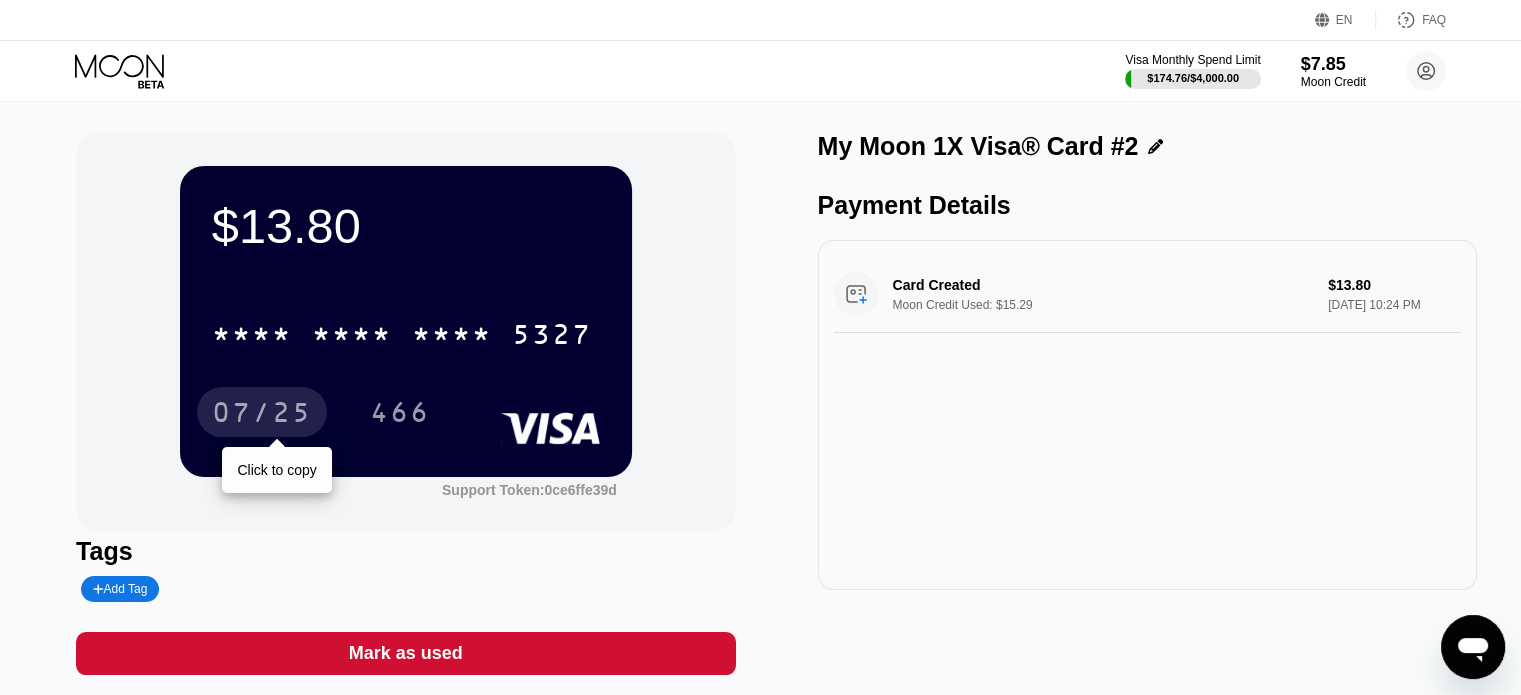 click on "07/25" at bounding box center (262, 415) 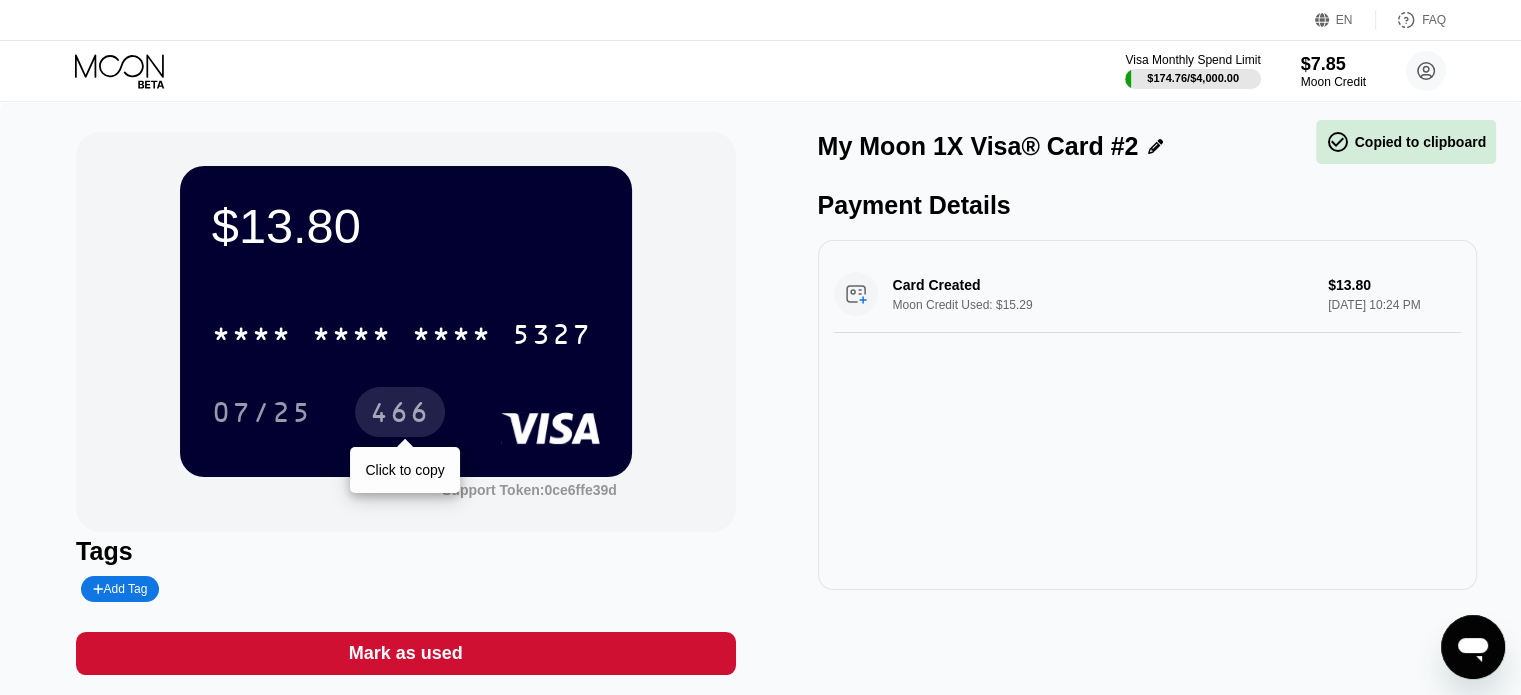 click on "466" at bounding box center (400, 415) 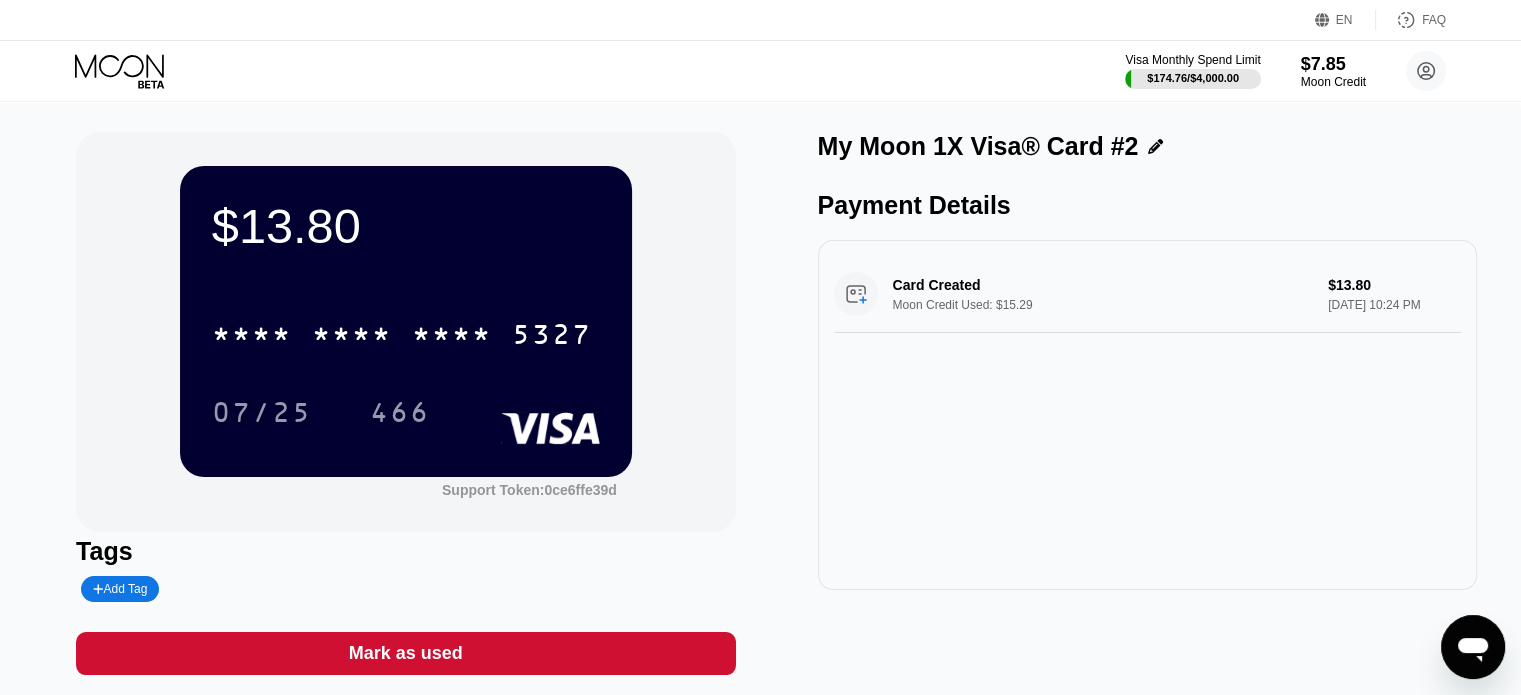 click 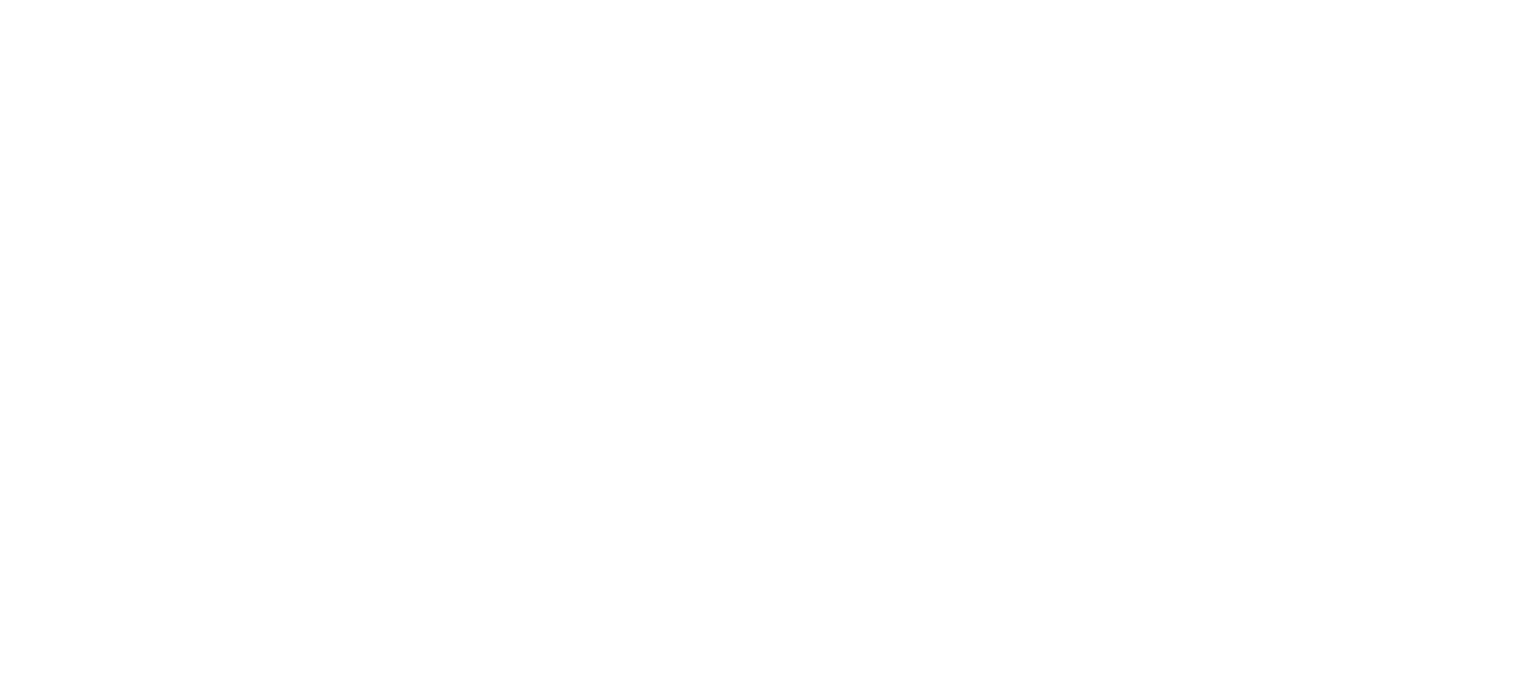 scroll, scrollTop: 0, scrollLeft: 0, axis: both 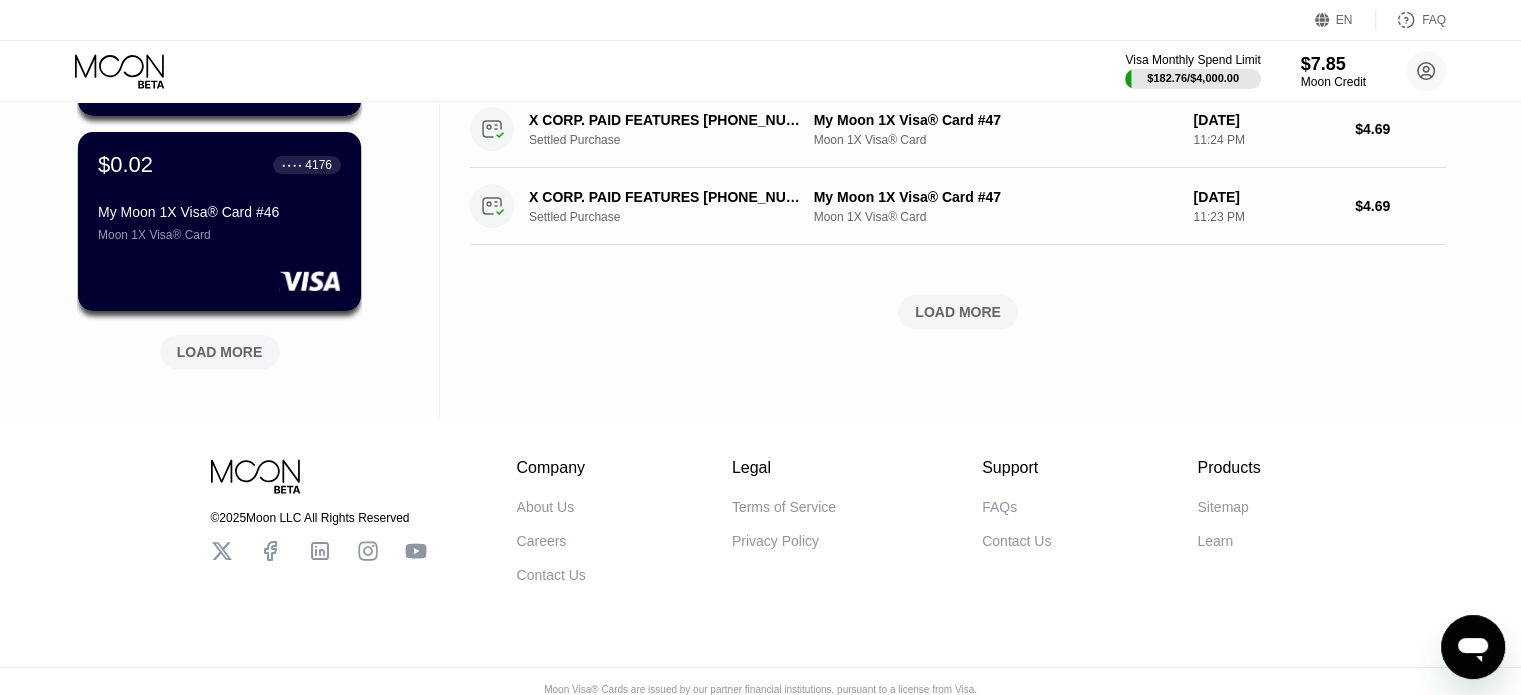 click on "LOAD MORE" at bounding box center [220, 352] 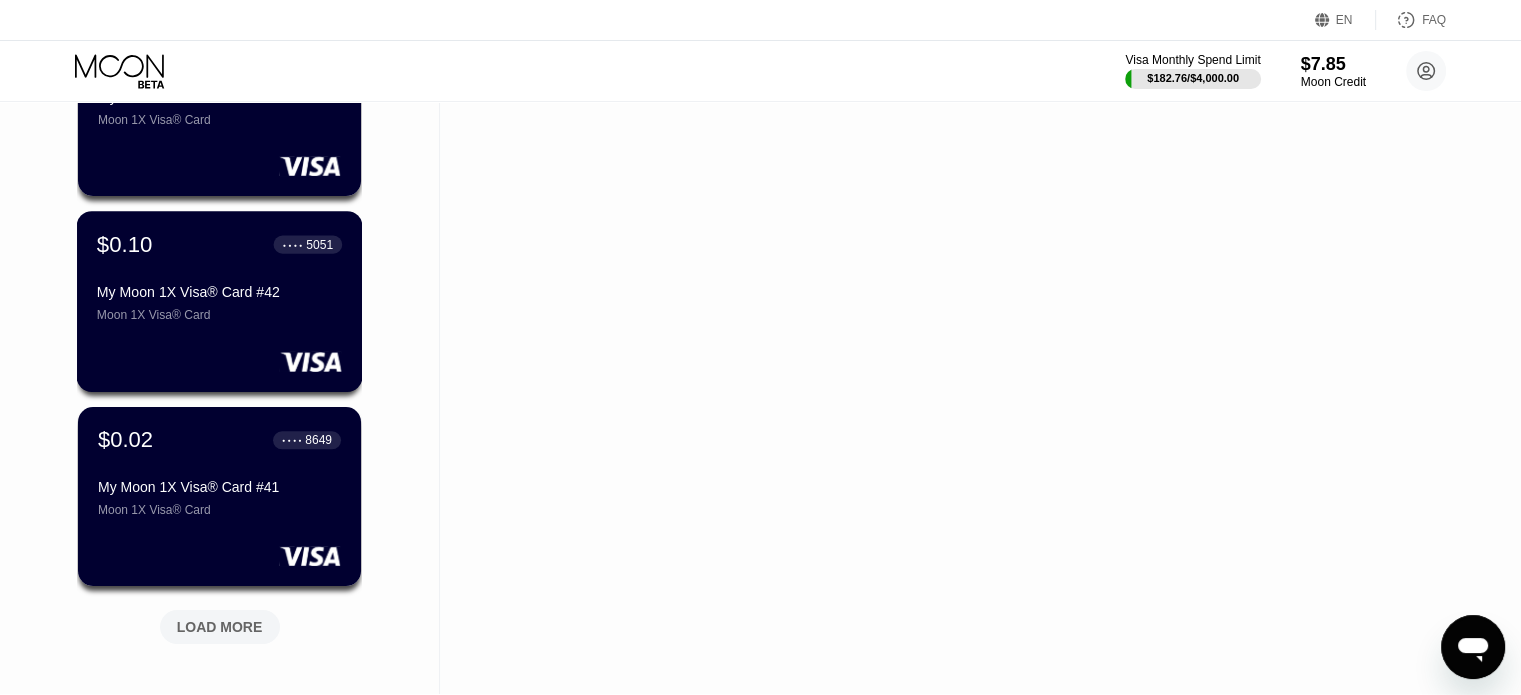 scroll, scrollTop: 1900, scrollLeft: 0, axis: vertical 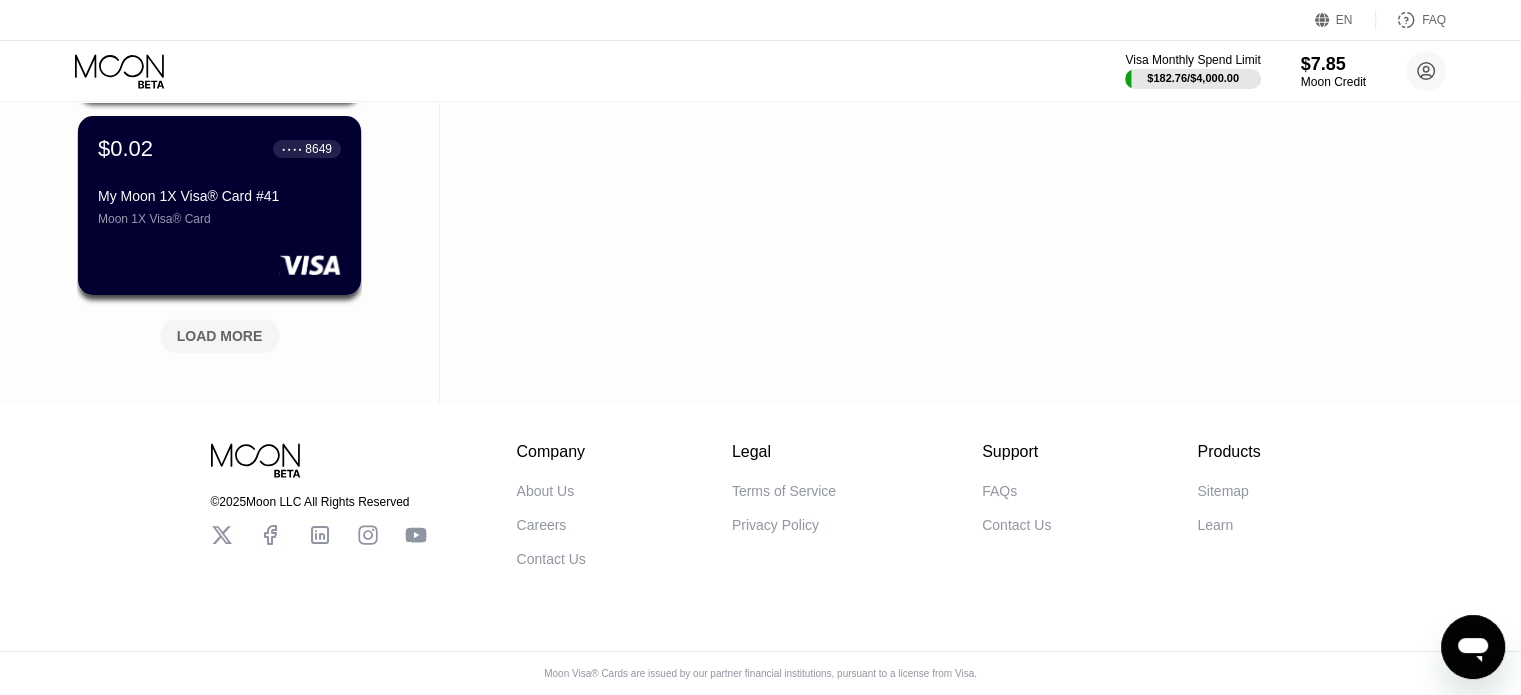 click on "LOAD MORE" at bounding box center (220, 336) 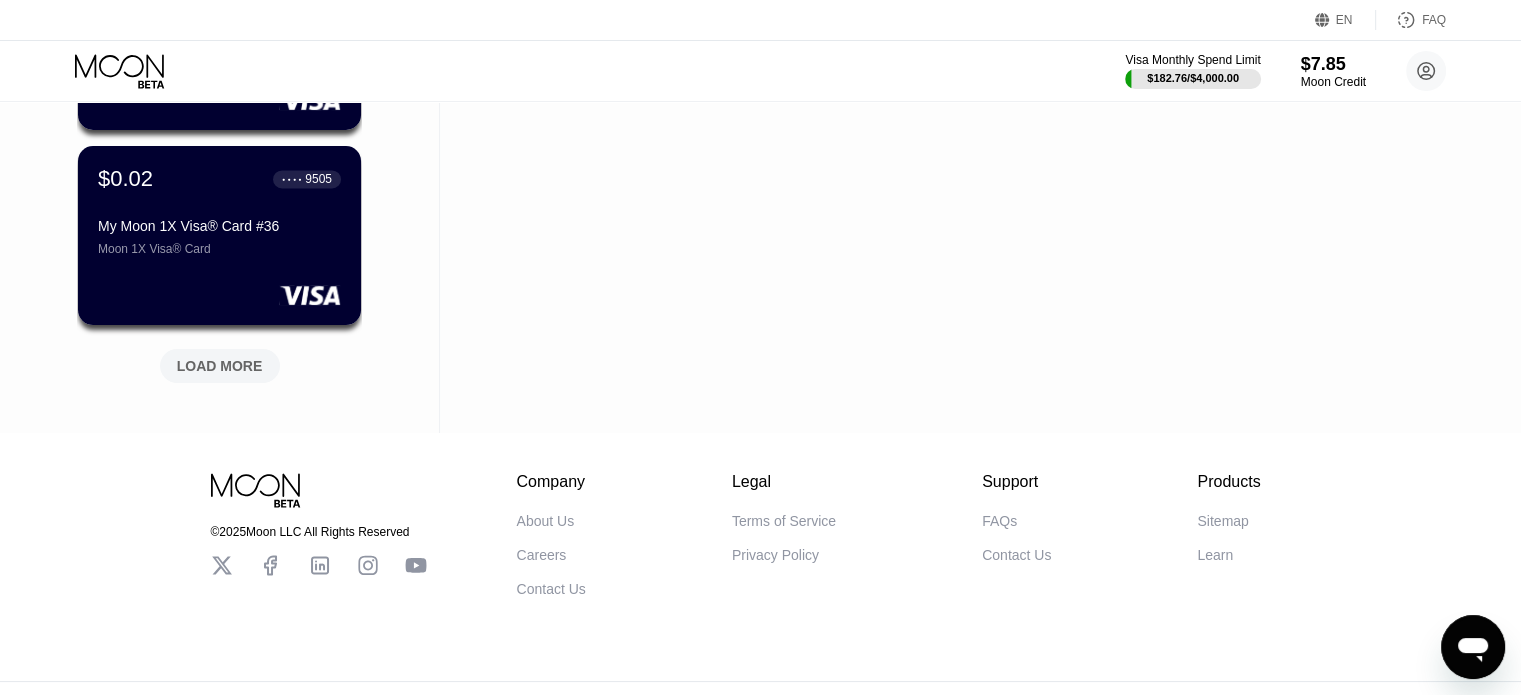 scroll, scrollTop: 2880, scrollLeft: 0, axis: vertical 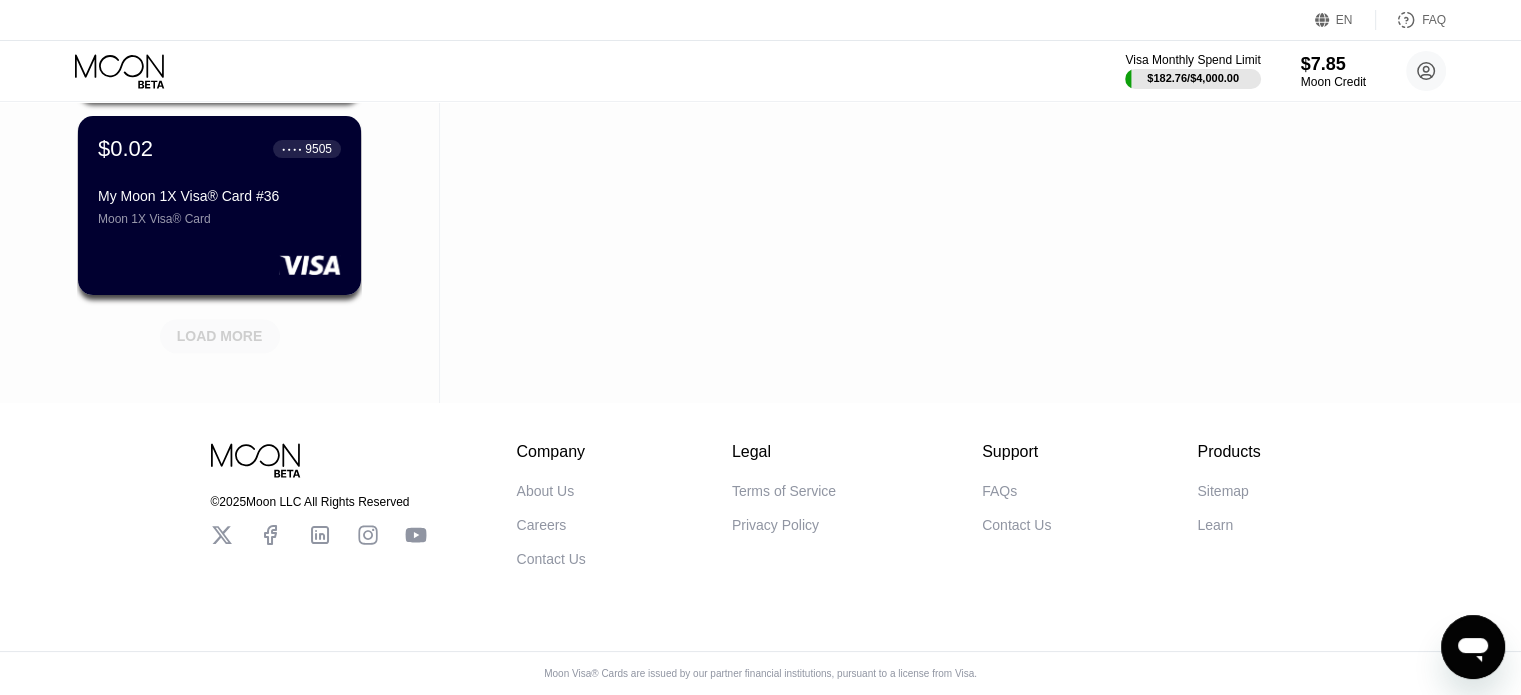 click on "LOAD MORE" at bounding box center [220, 336] 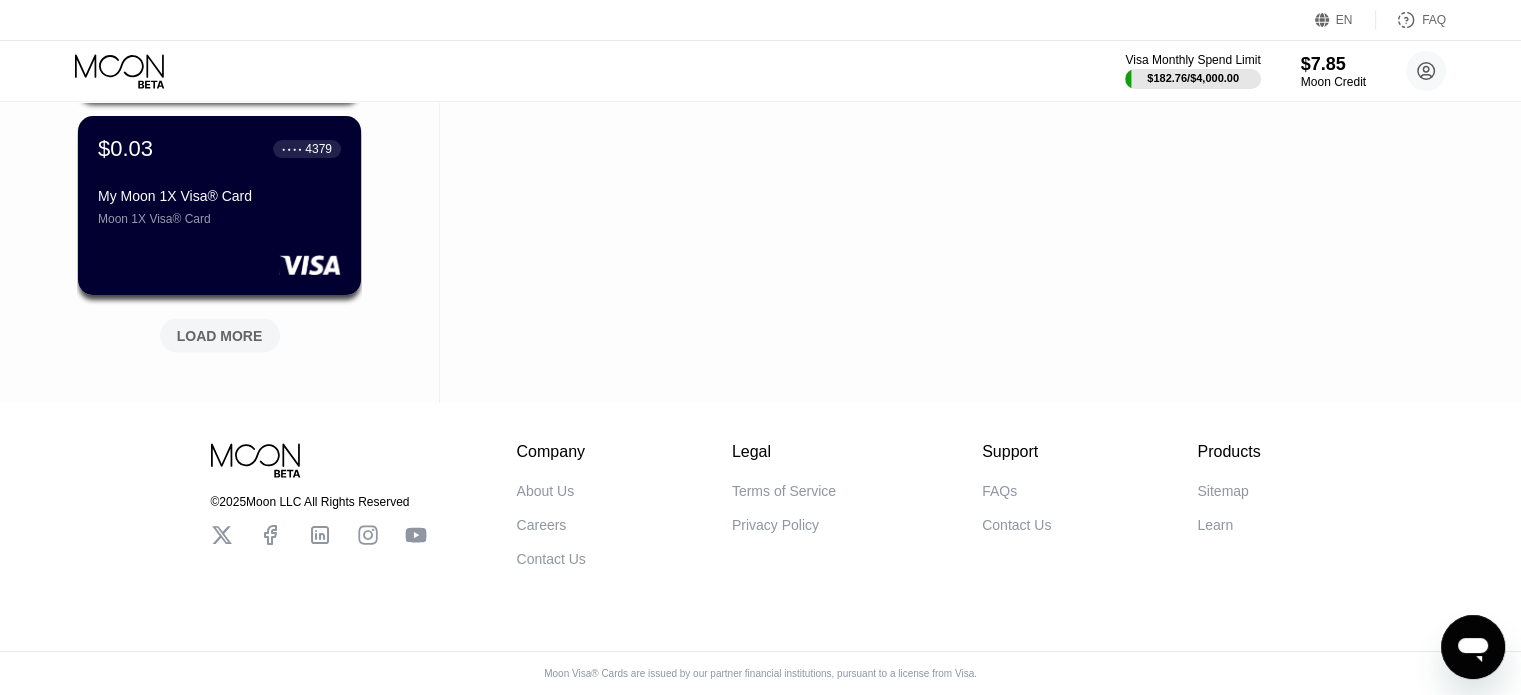 scroll, scrollTop: 3855, scrollLeft: 0, axis: vertical 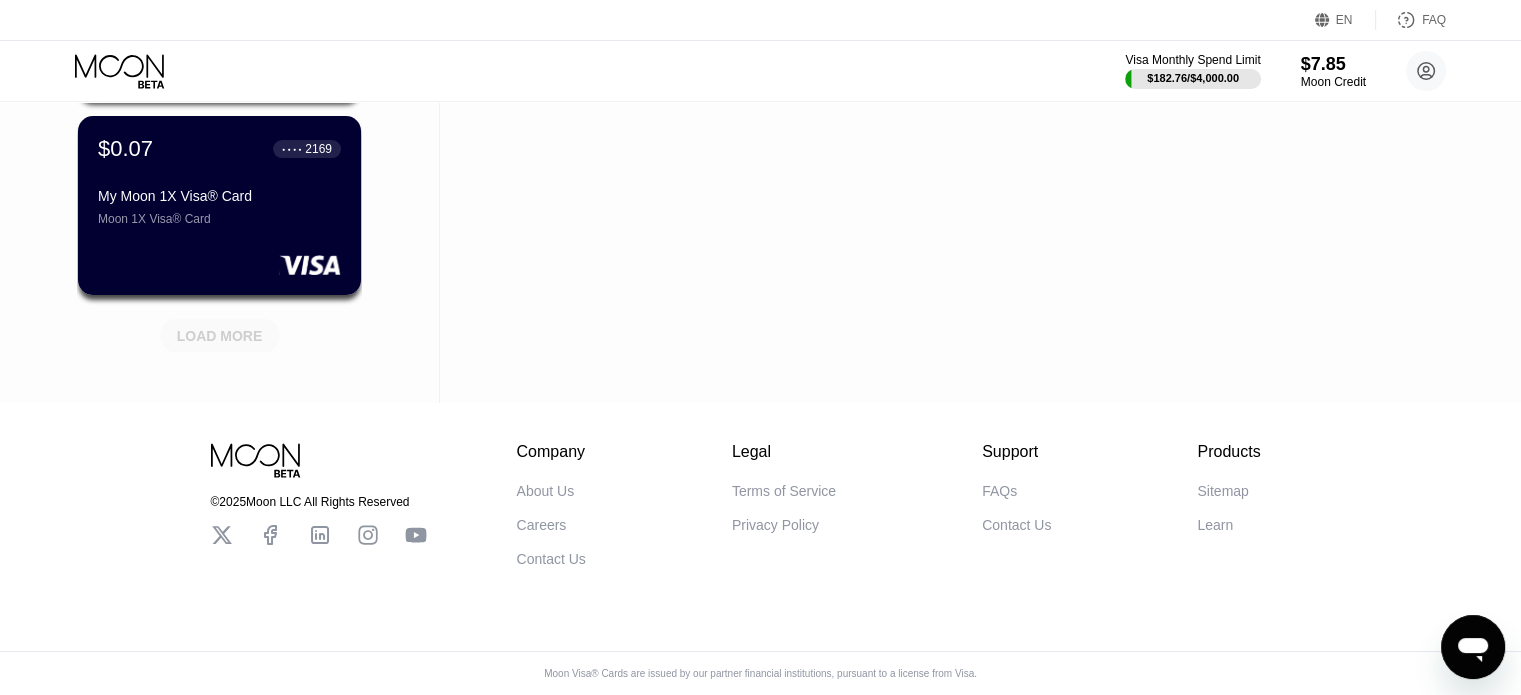 click on "LOAD MORE" at bounding box center (220, 336) 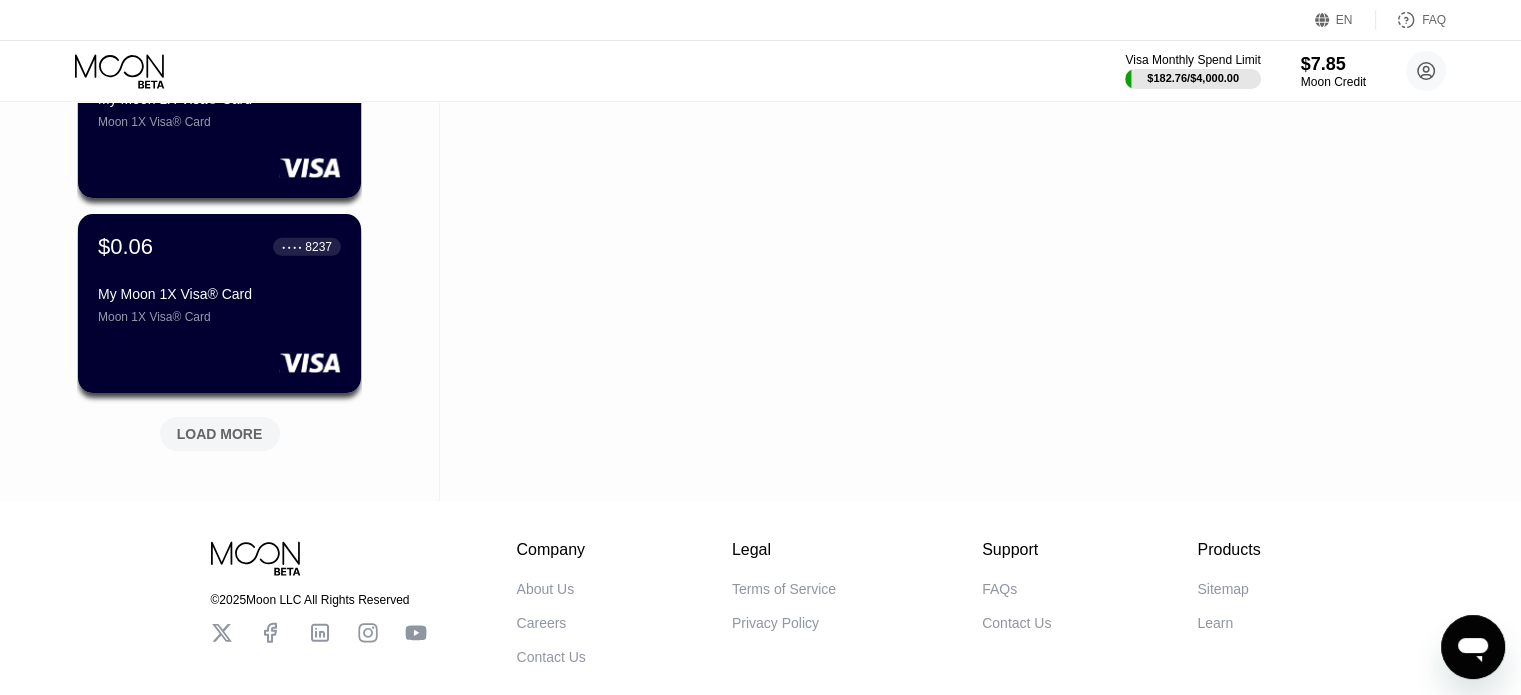 scroll, scrollTop: 5804, scrollLeft: 0, axis: vertical 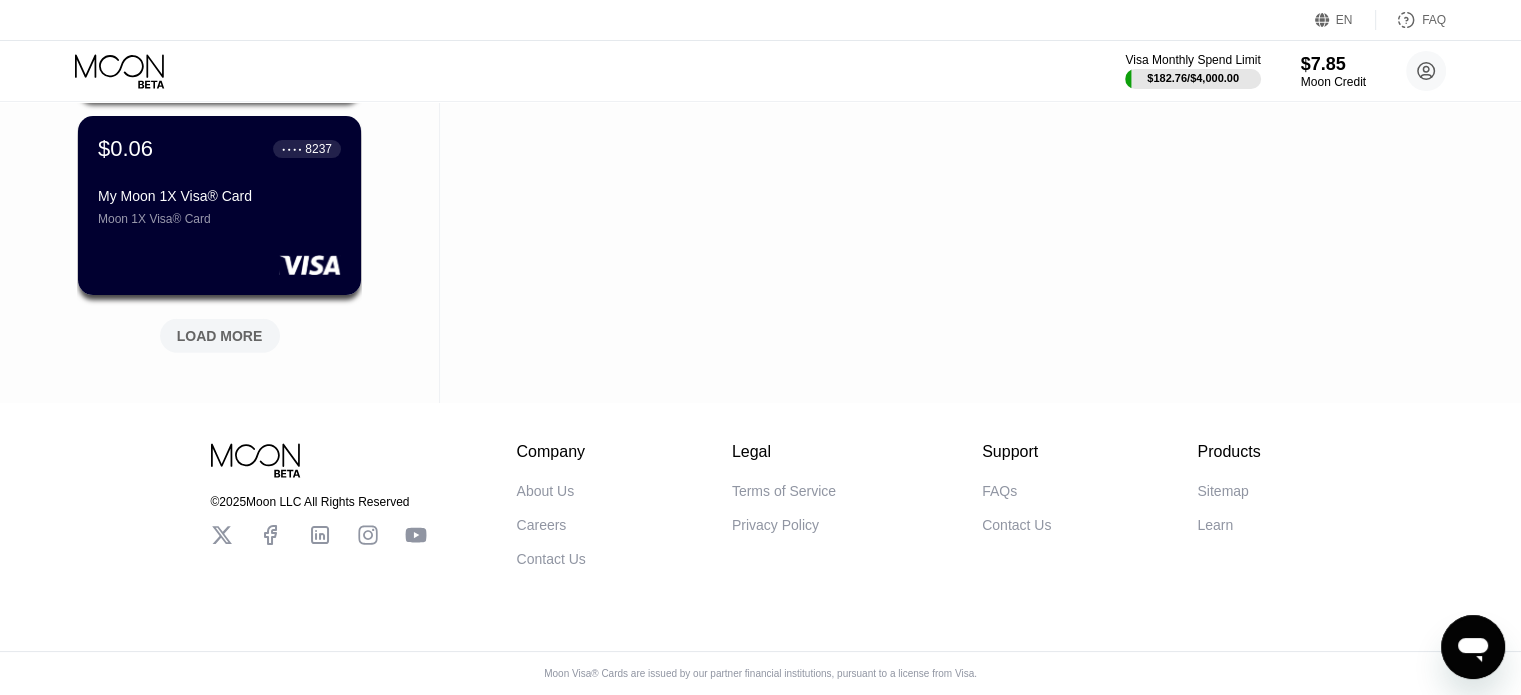 click on "LOAD MORE" at bounding box center [220, 336] 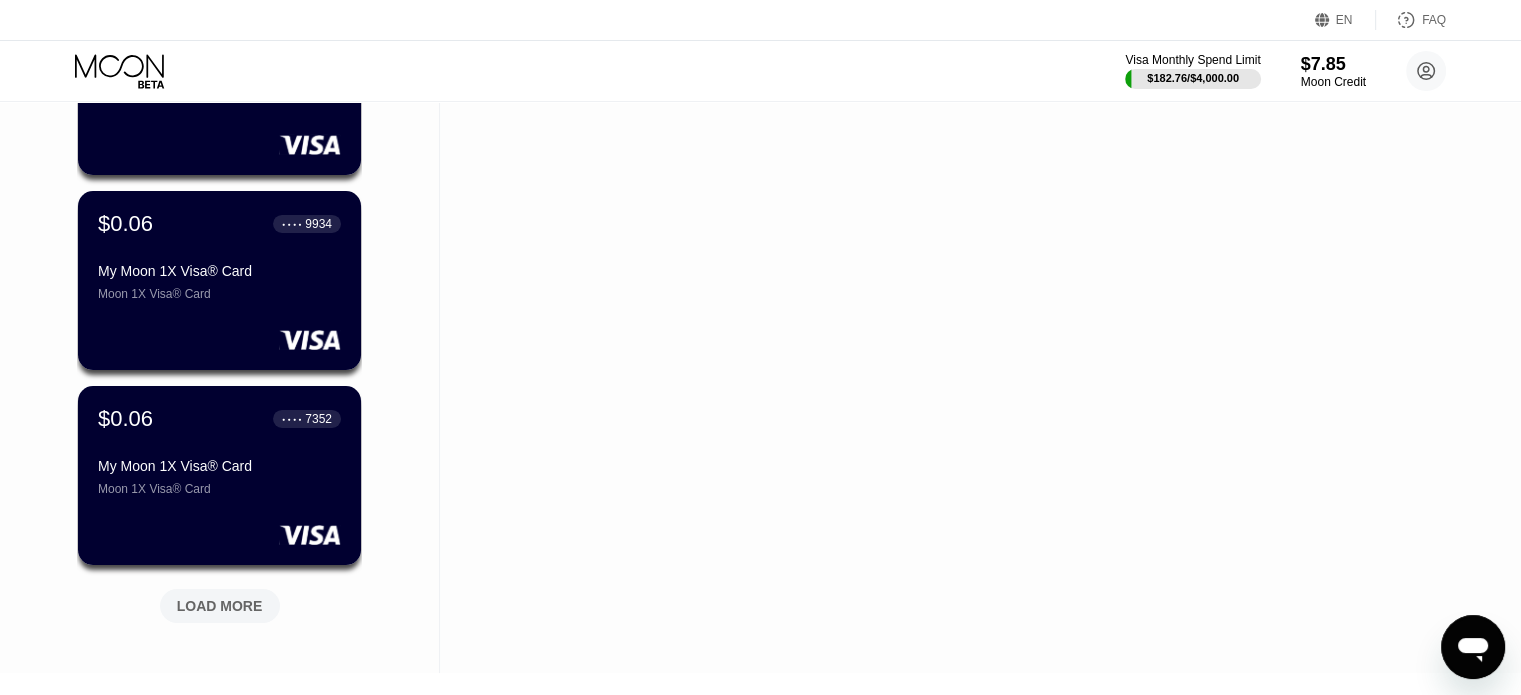 scroll, scrollTop: 6704, scrollLeft: 0, axis: vertical 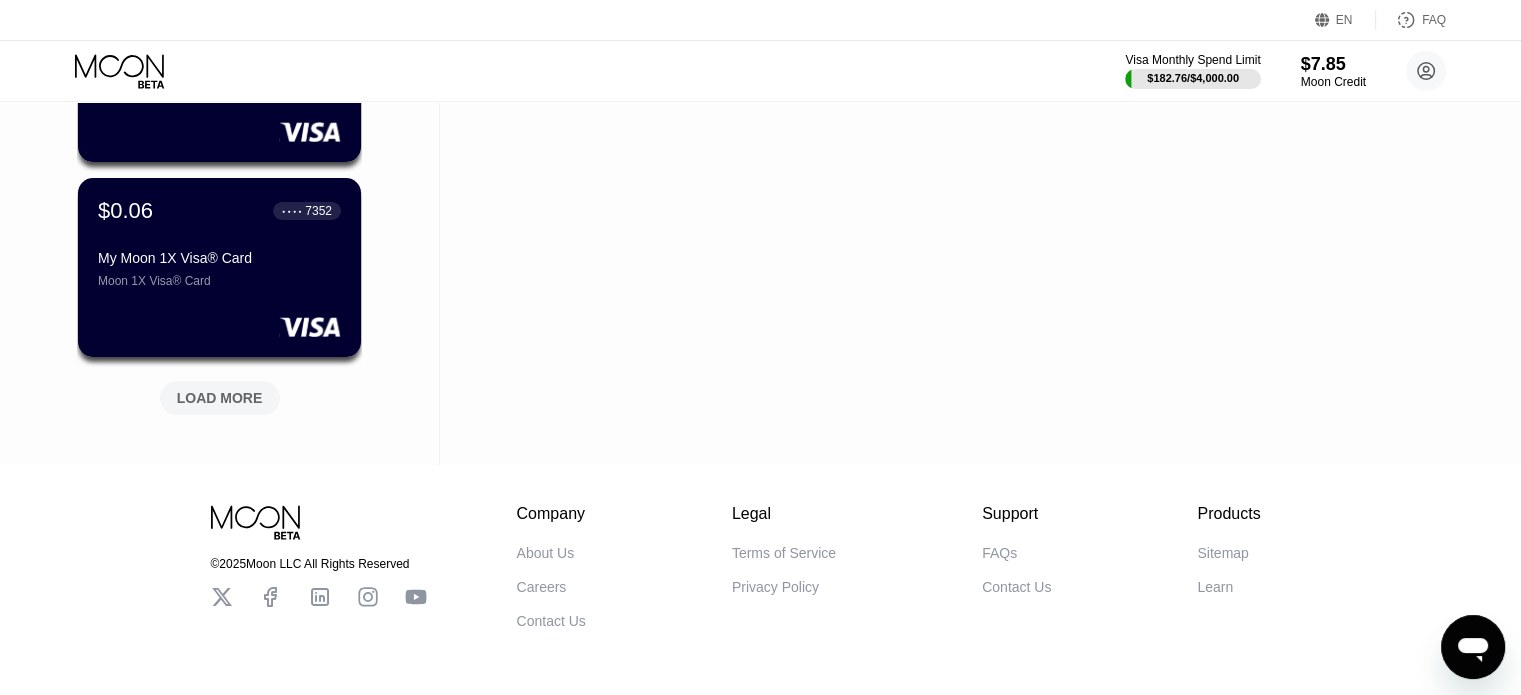 click on "LOAD MORE" at bounding box center [220, 398] 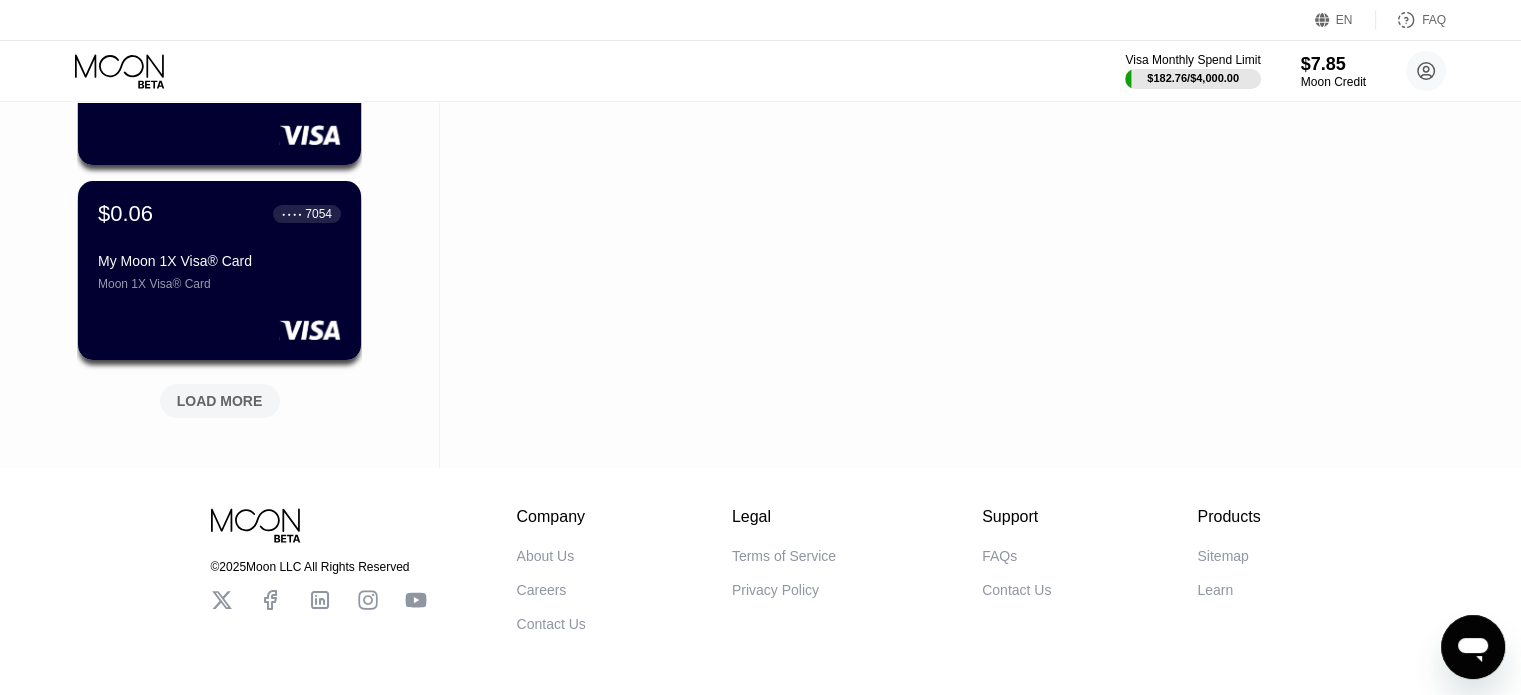 scroll, scrollTop: 7704, scrollLeft: 0, axis: vertical 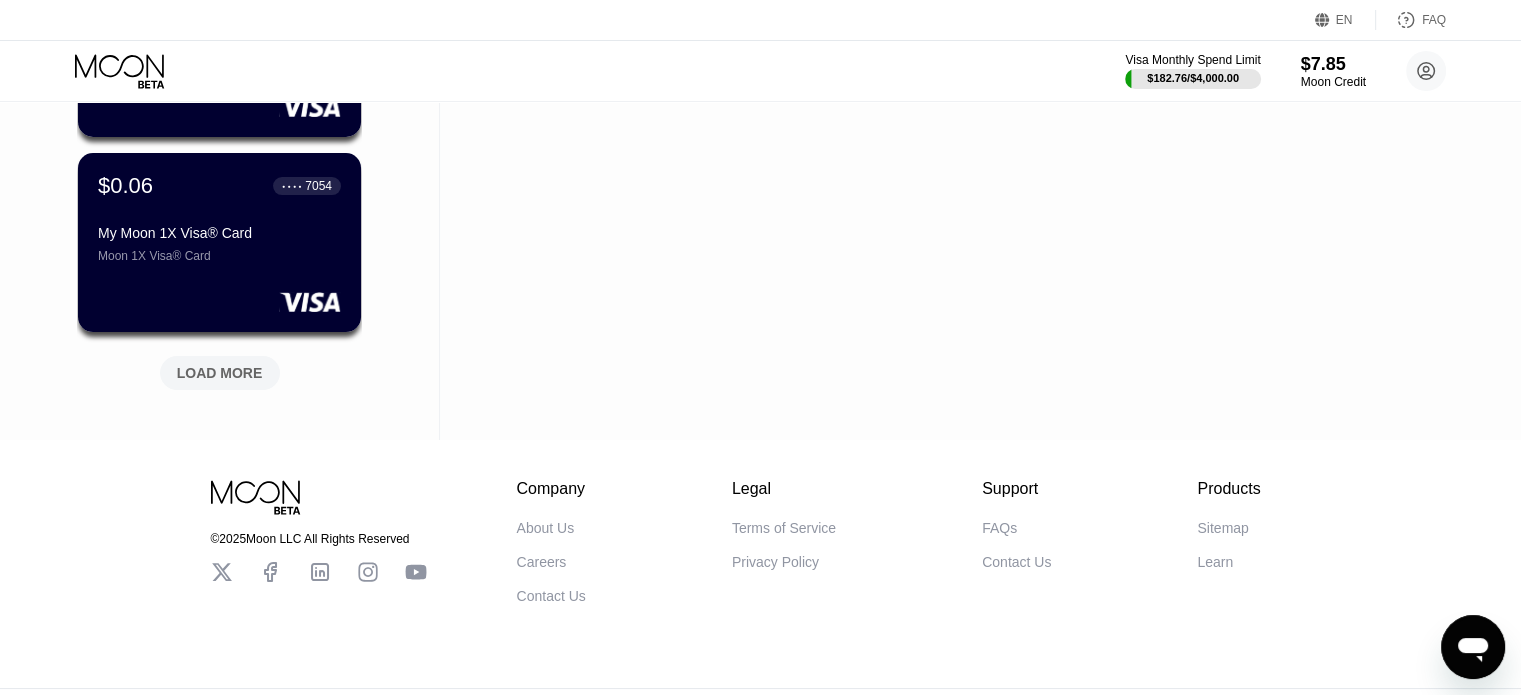 click on "LOAD MORE" at bounding box center [220, 373] 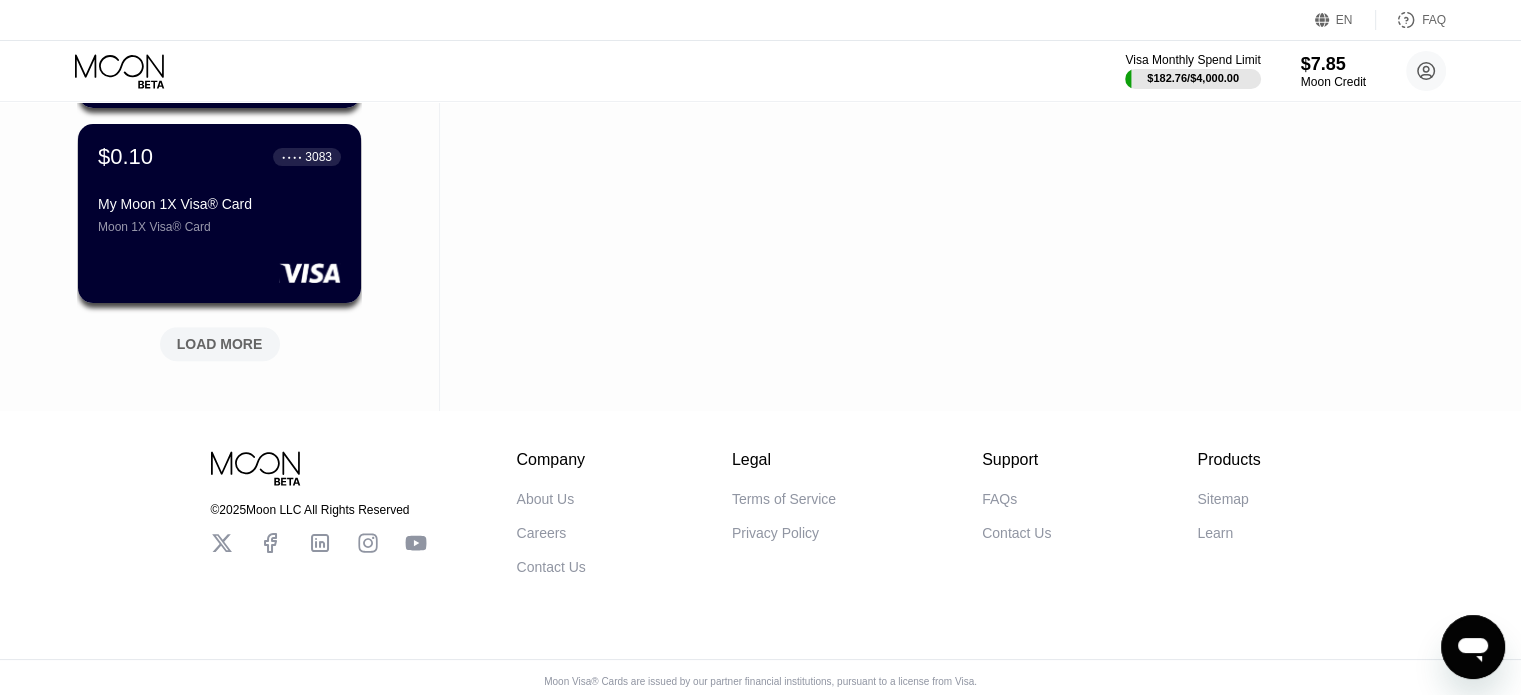 scroll, scrollTop: 8730, scrollLeft: 0, axis: vertical 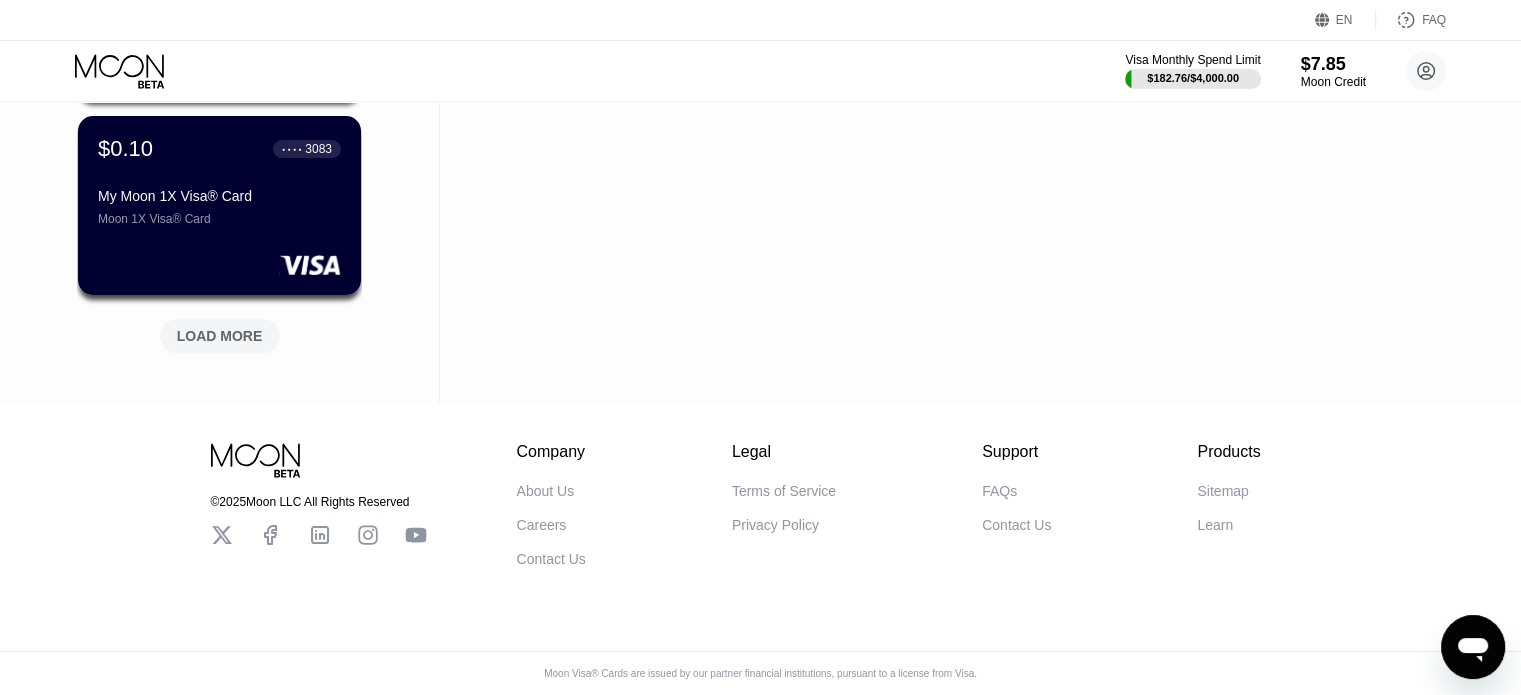 click on "LOAD MORE" at bounding box center [220, 336] 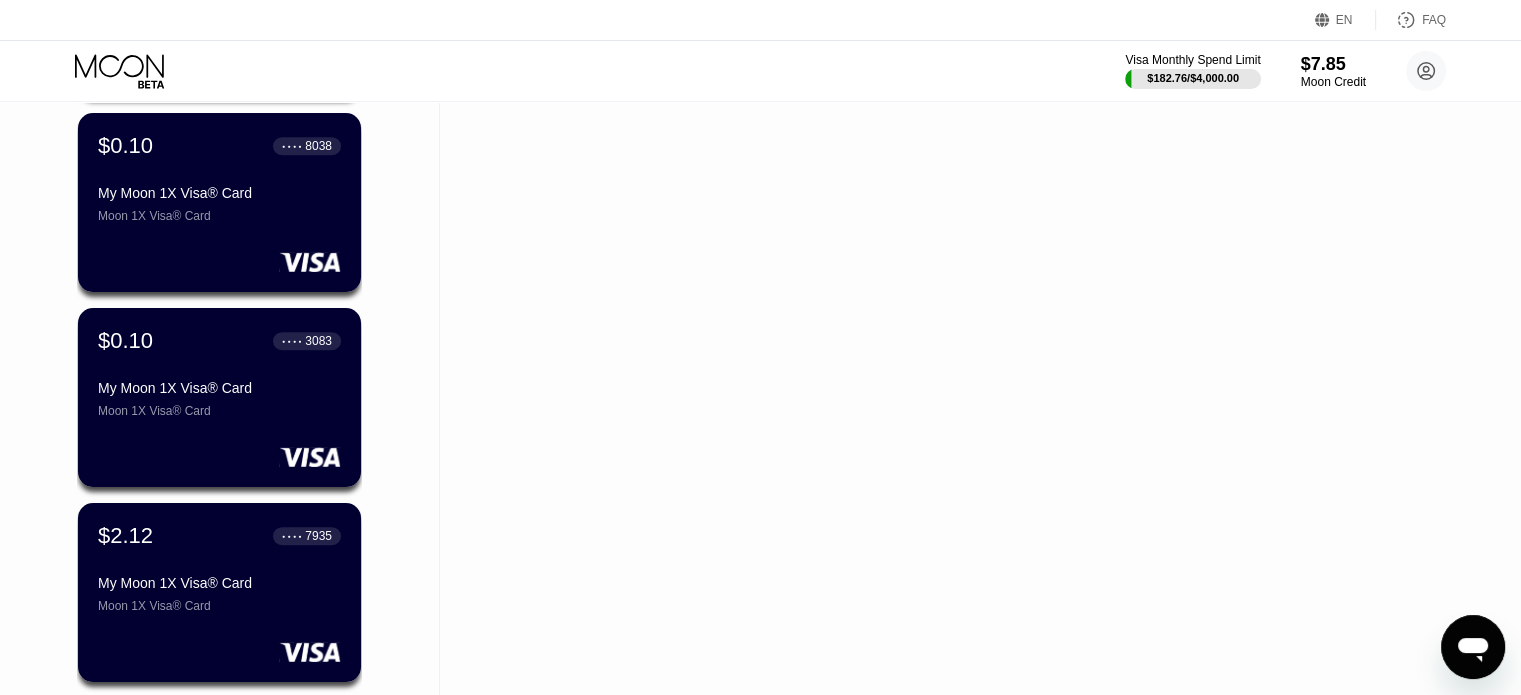 scroll, scrollTop: 8259, scrollLeft: 0, axis: vertical 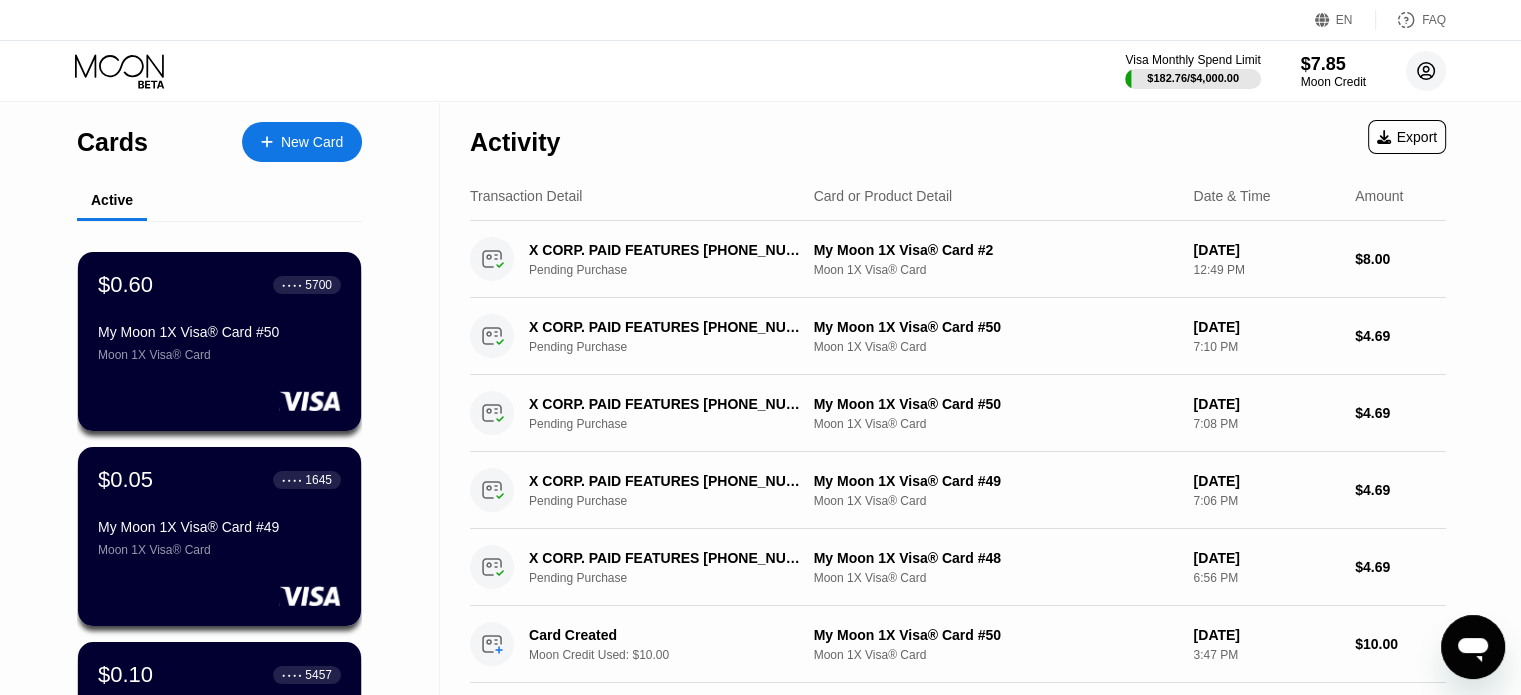 click 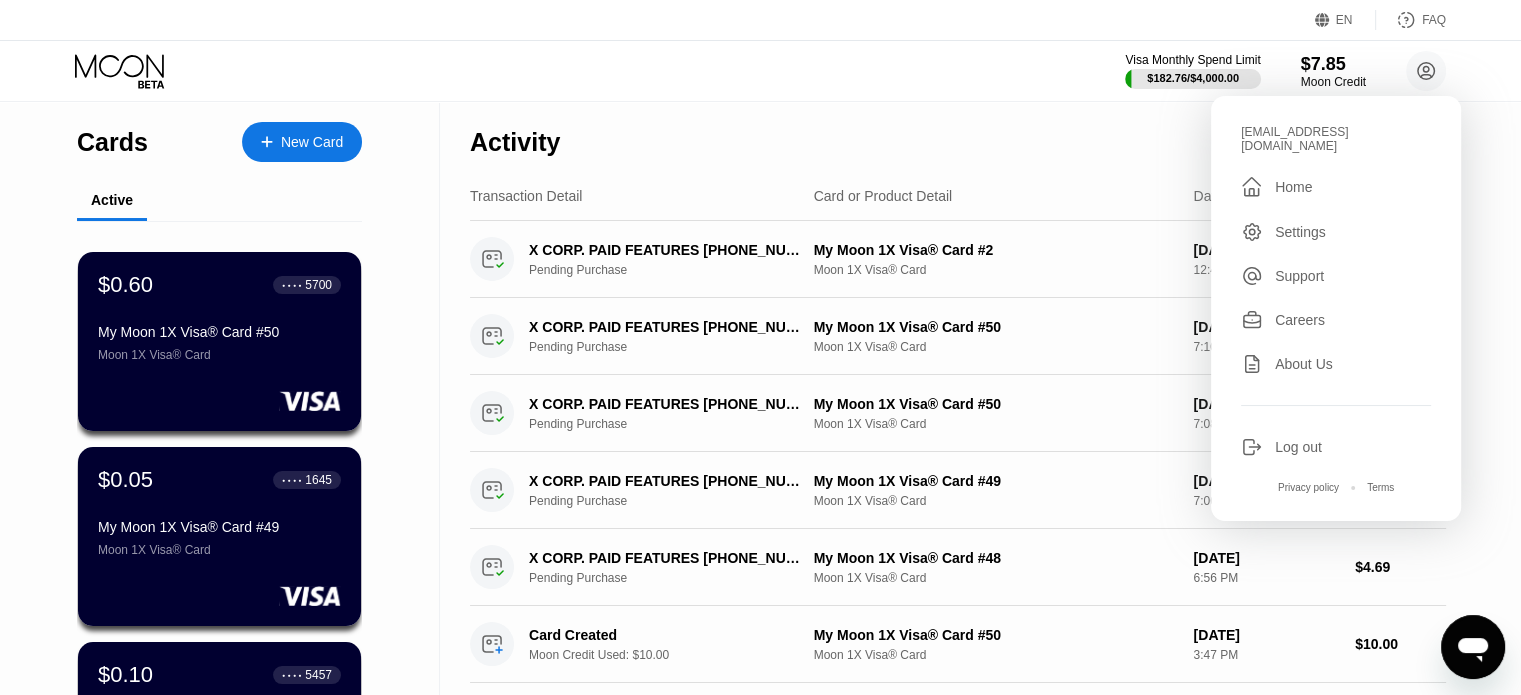 click on "Activity Export" at bounding box center (958, 137) 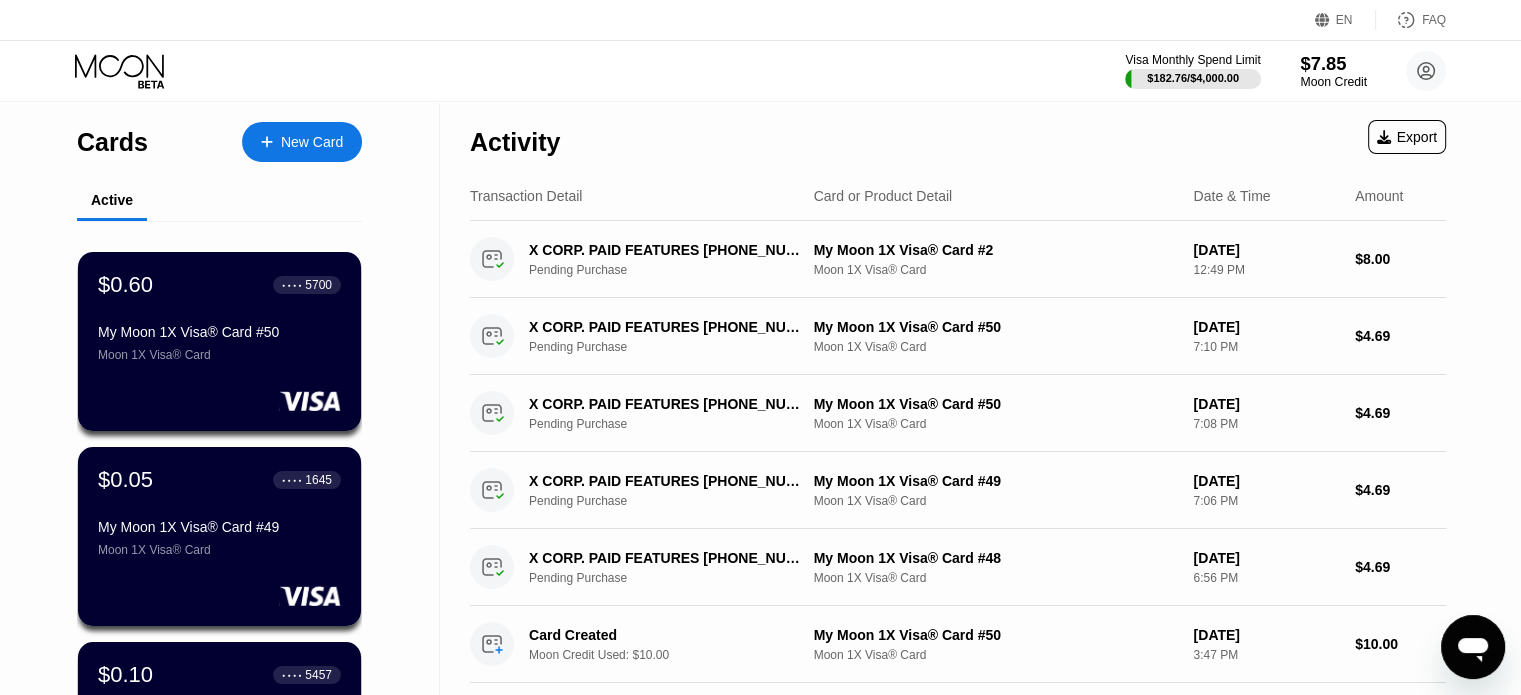 click on "$7.85" at bounding box center (1333, 63) 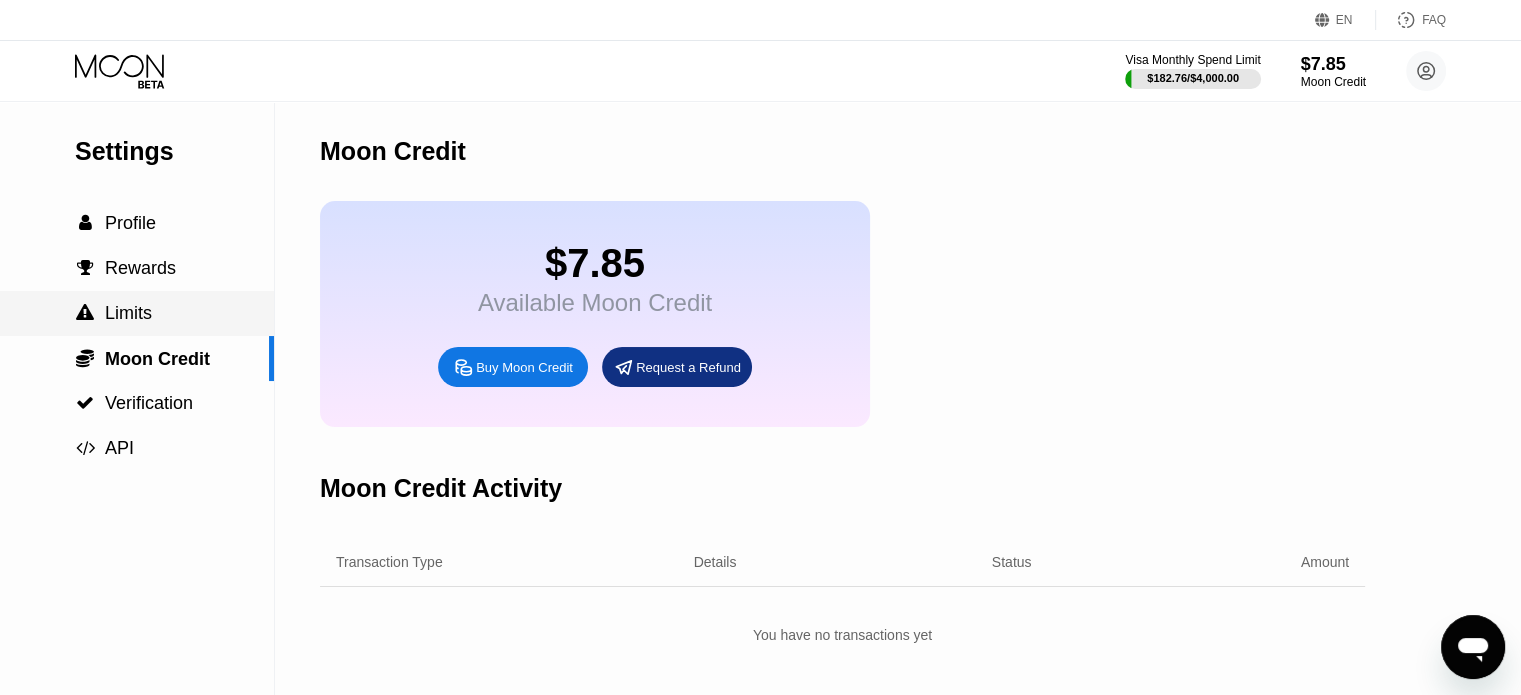 click on " Limits" at bounding box center [137, 313] 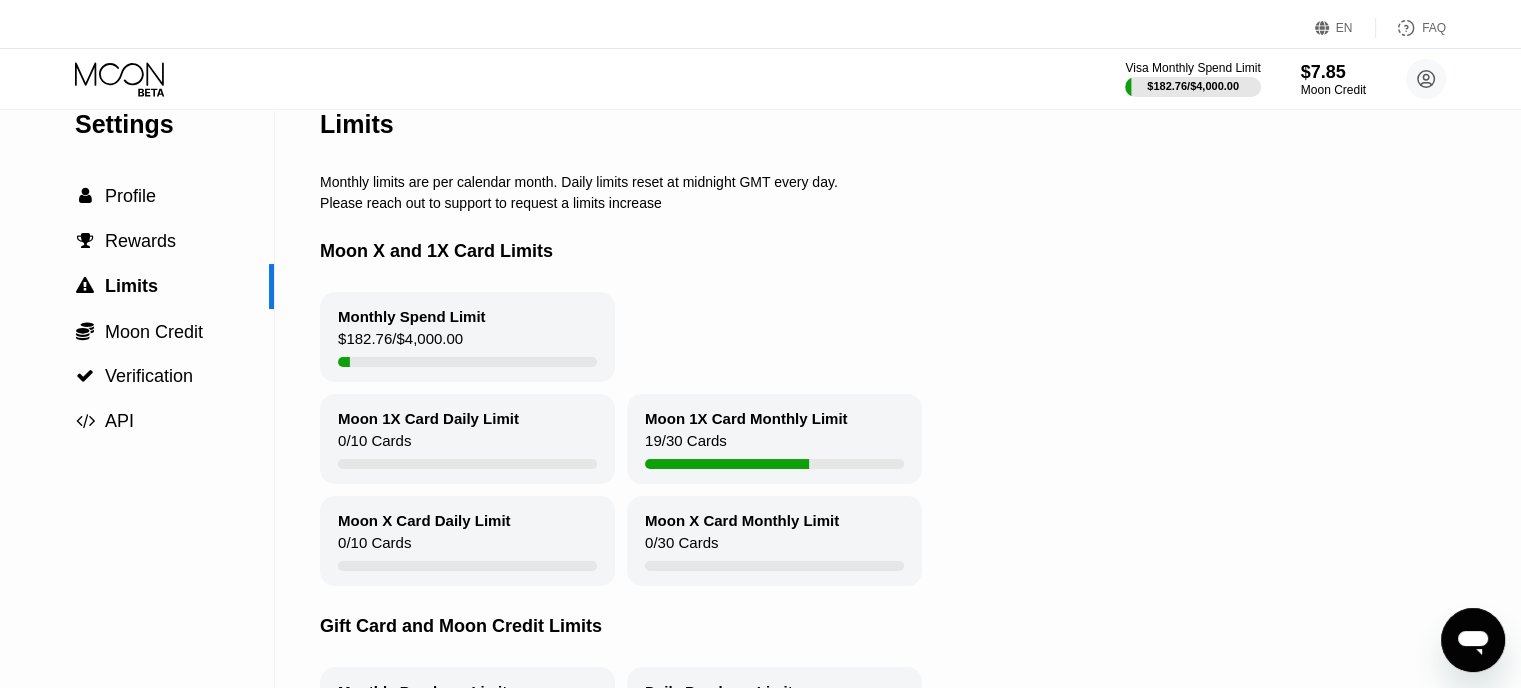 scroll, scrollTop: 0, scrollLeft: 0, axis: both 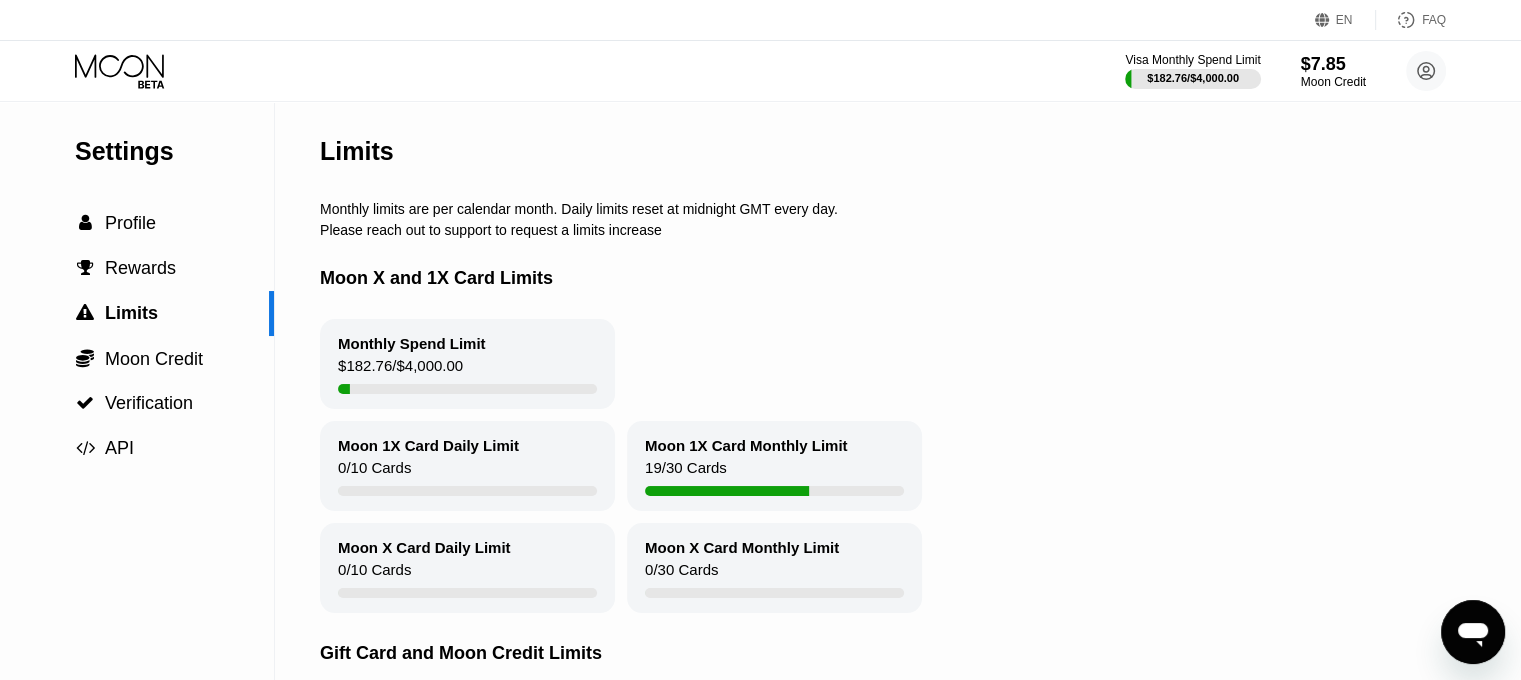click 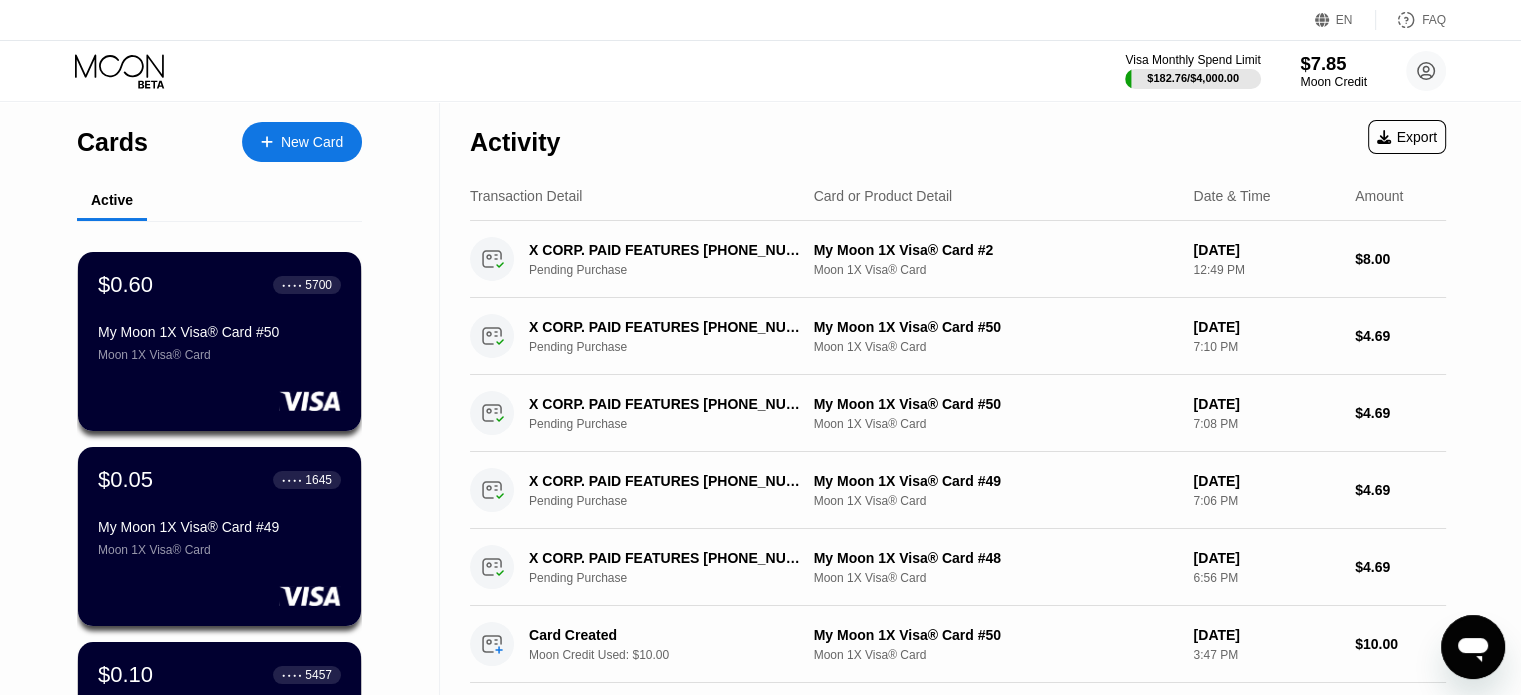 click on "Moon Credit" at bounding box center [1333, 82] 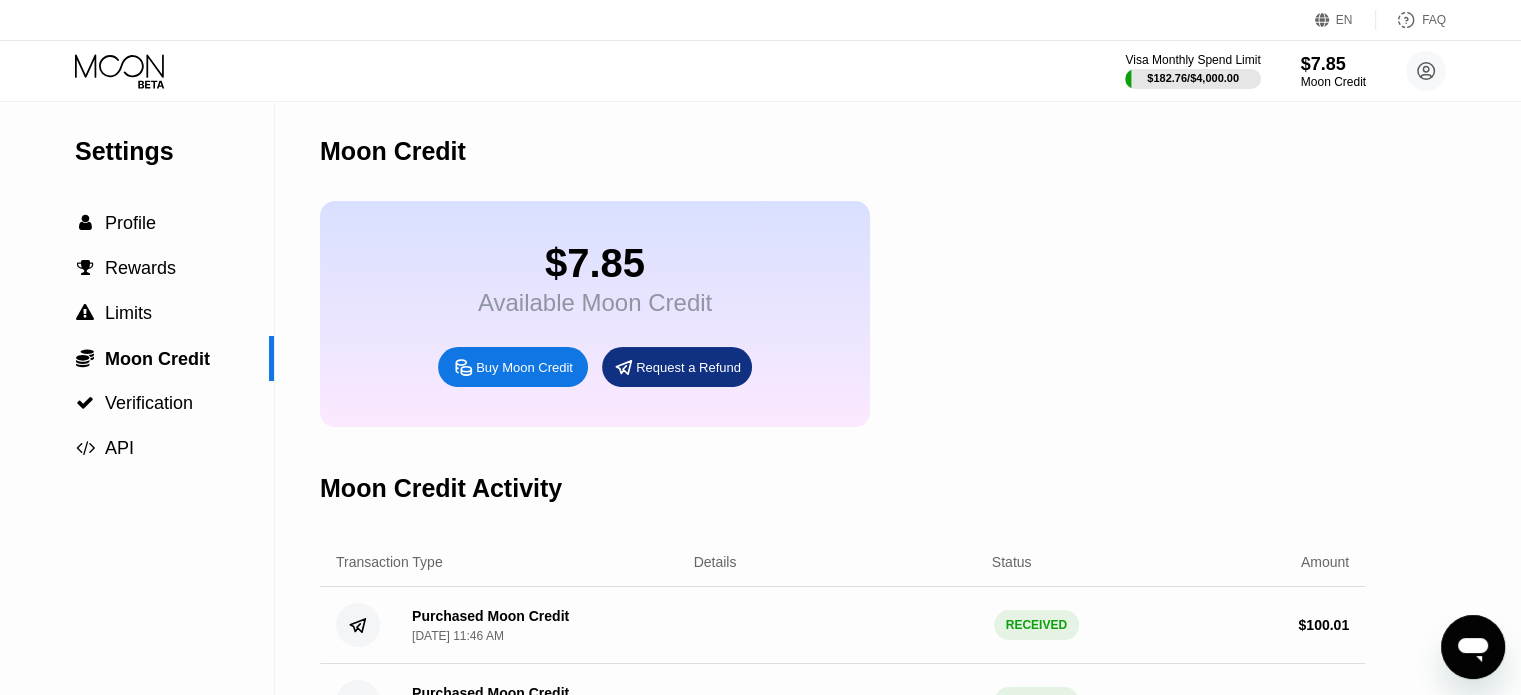 click on "Buy Moon Credit" at bounding box center (524, 367) 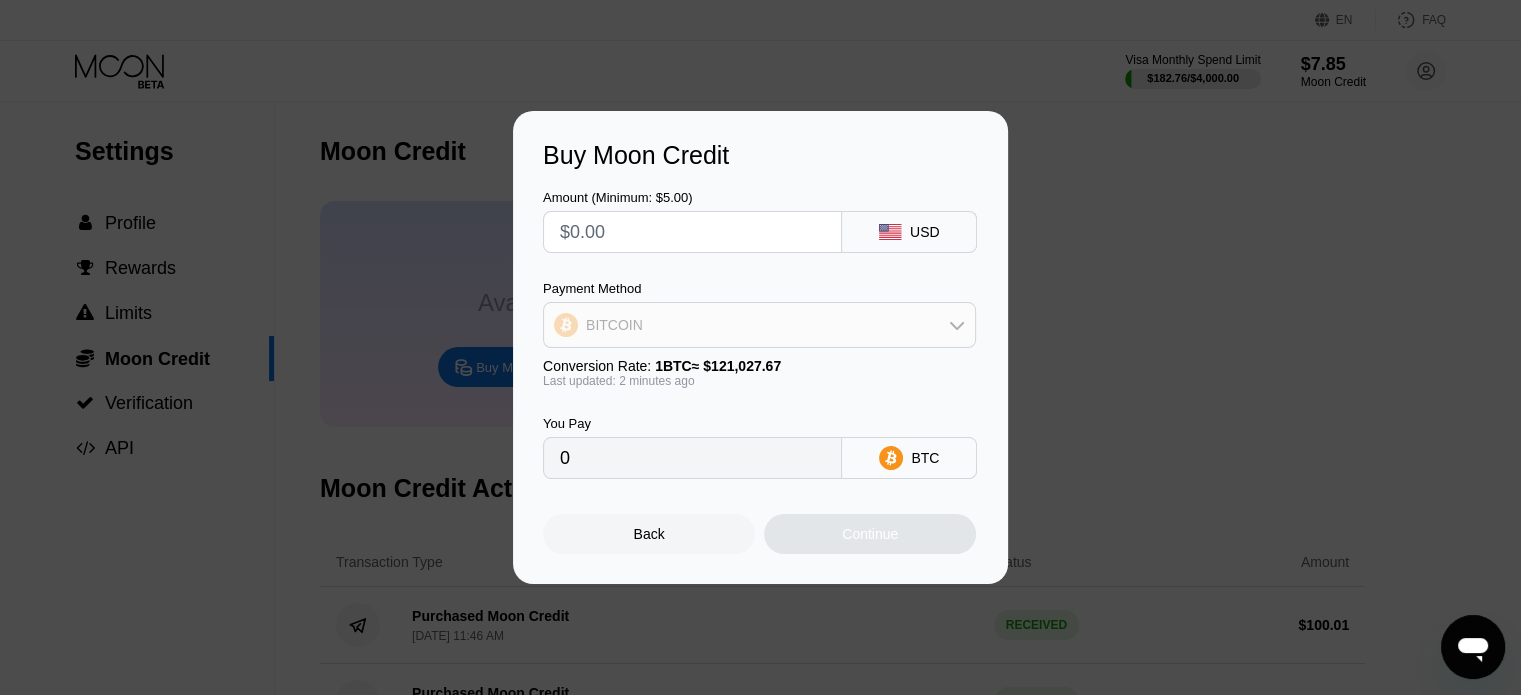 click on "BITCOIN" at bounding box center (759, 325) 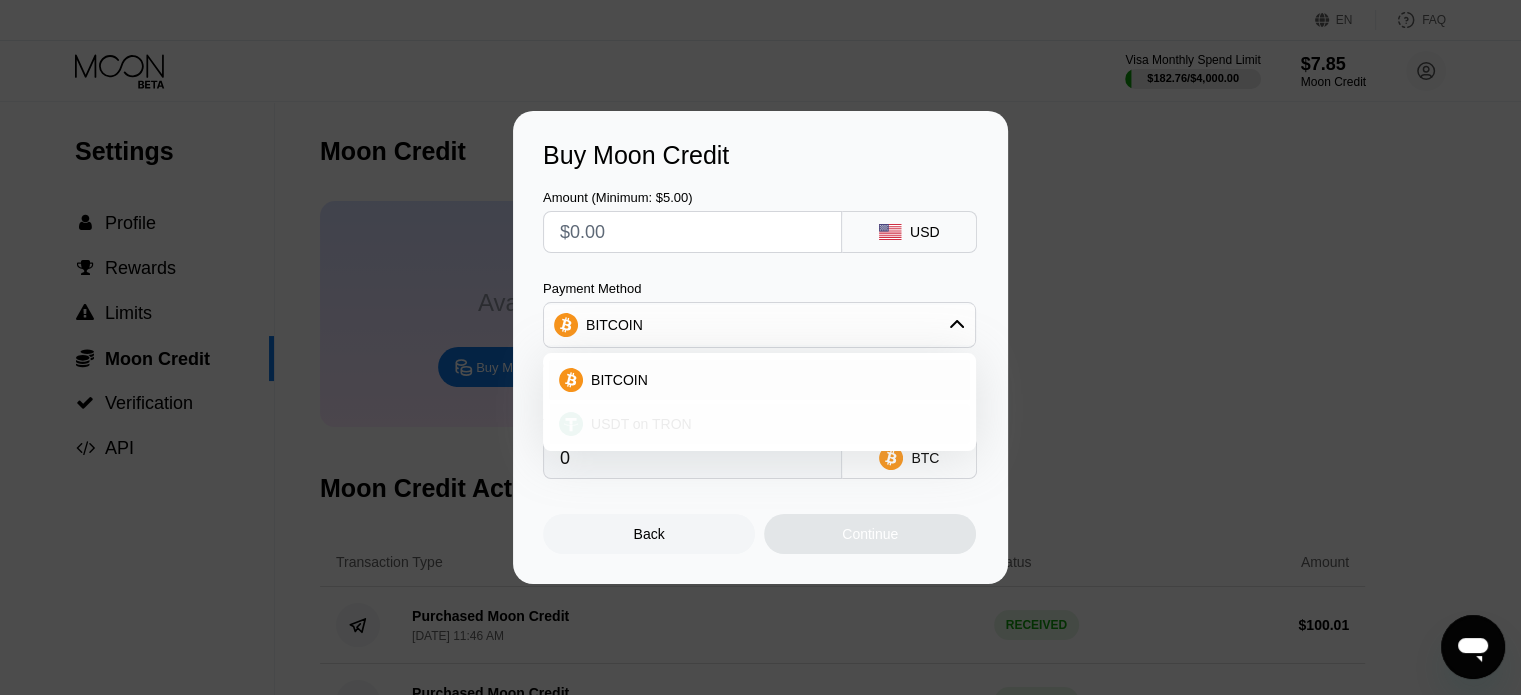 click on "USDT on TRON" at bounding box center [771, 424] 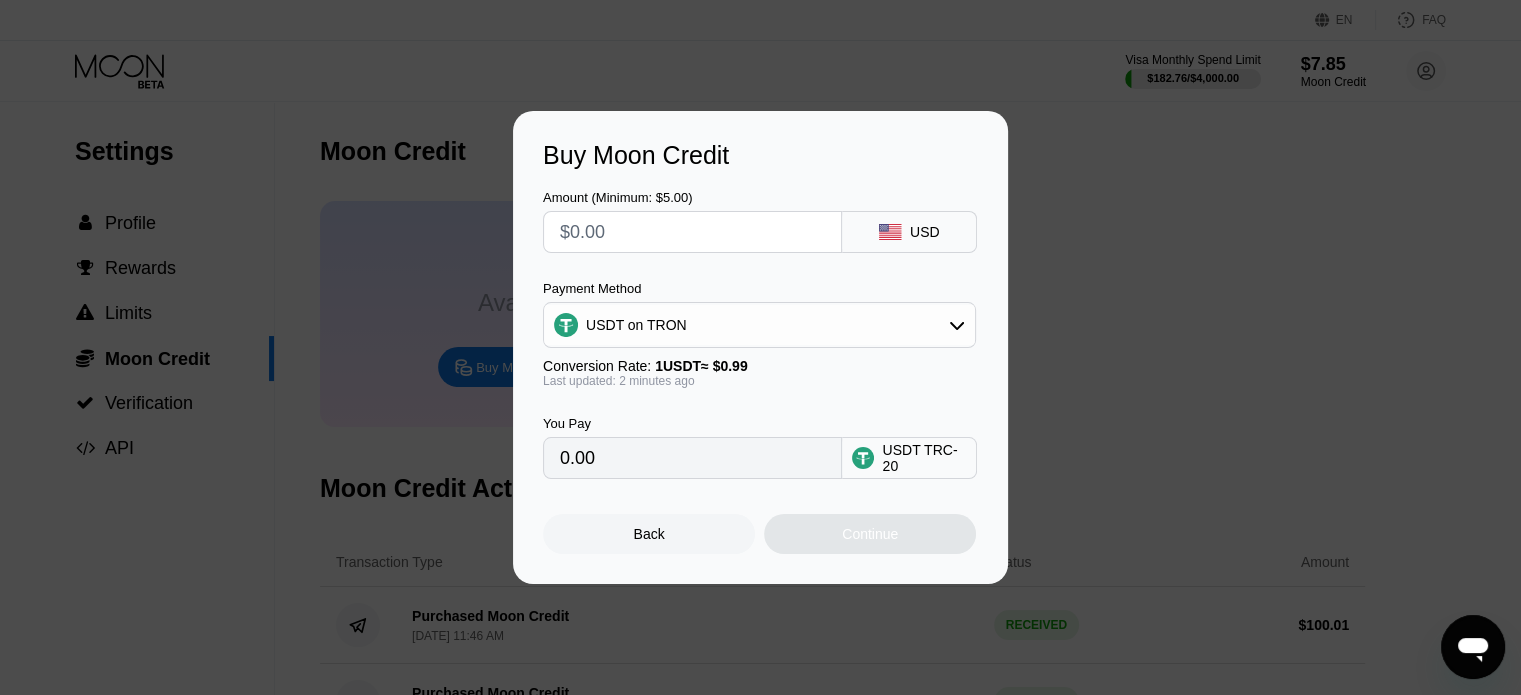 click at bounding box center [692, 232] 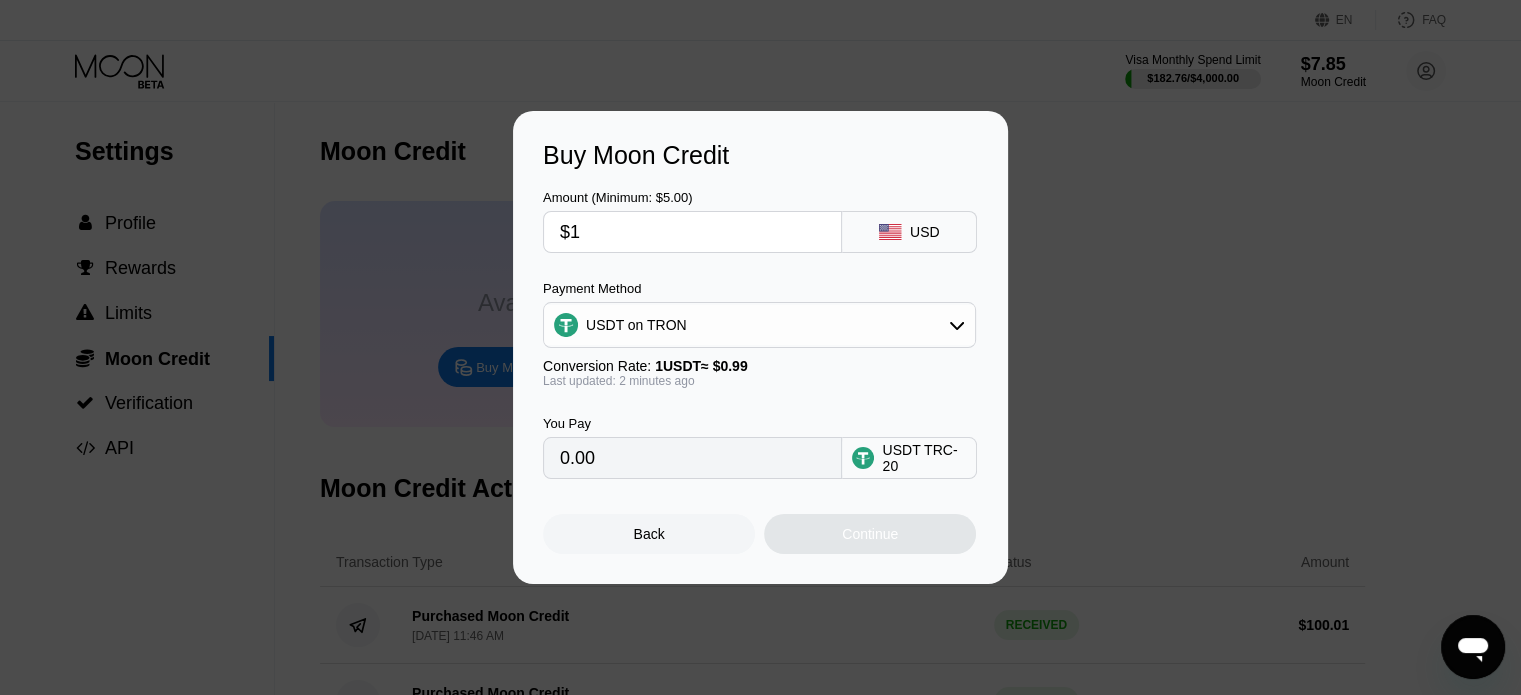type on "1.01" 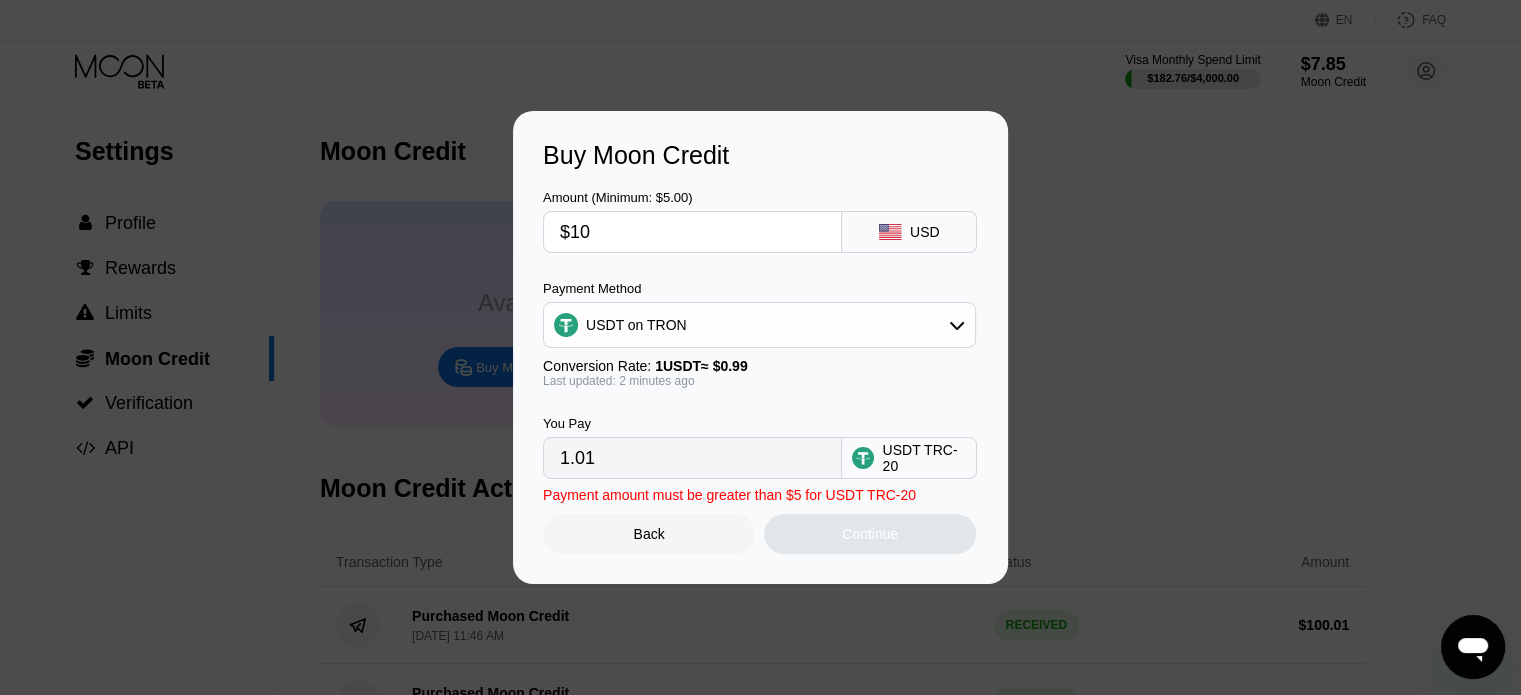 type on "$100" 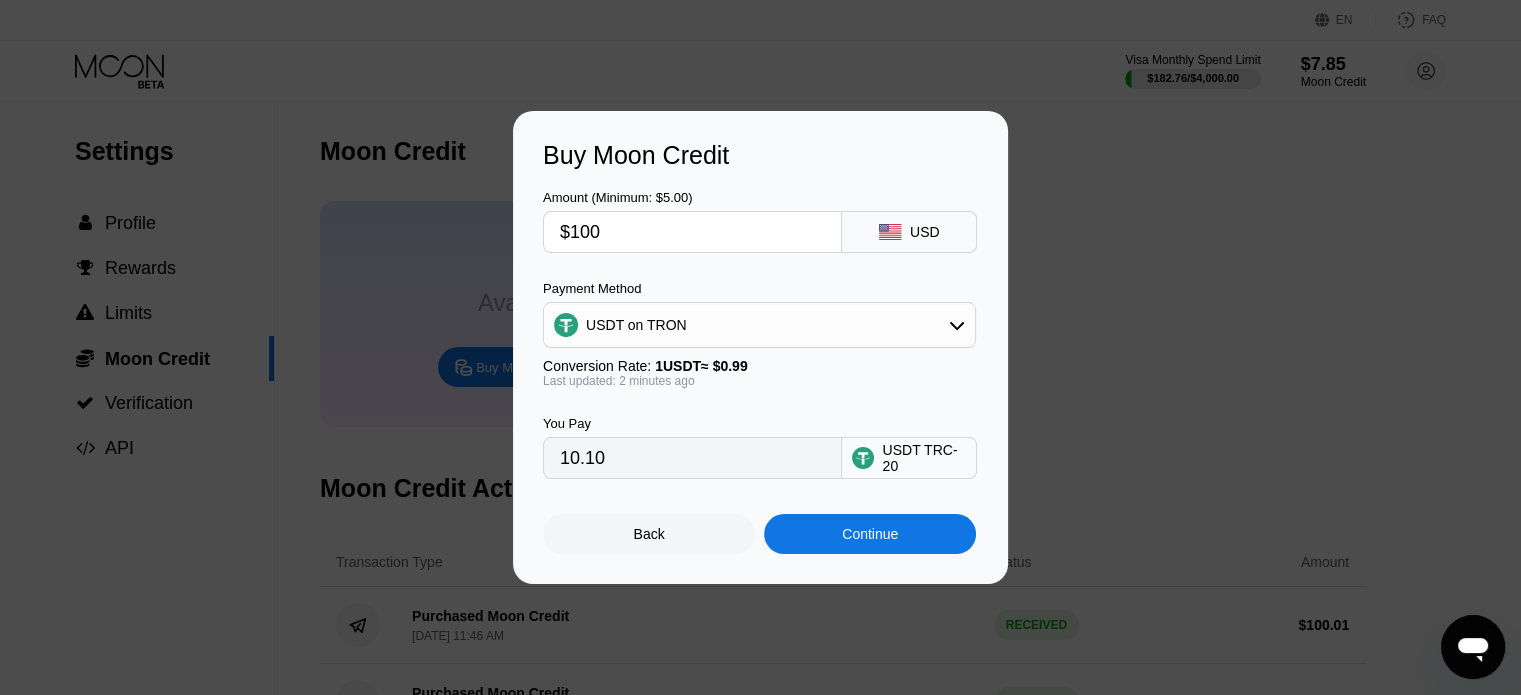 type on "101.01" 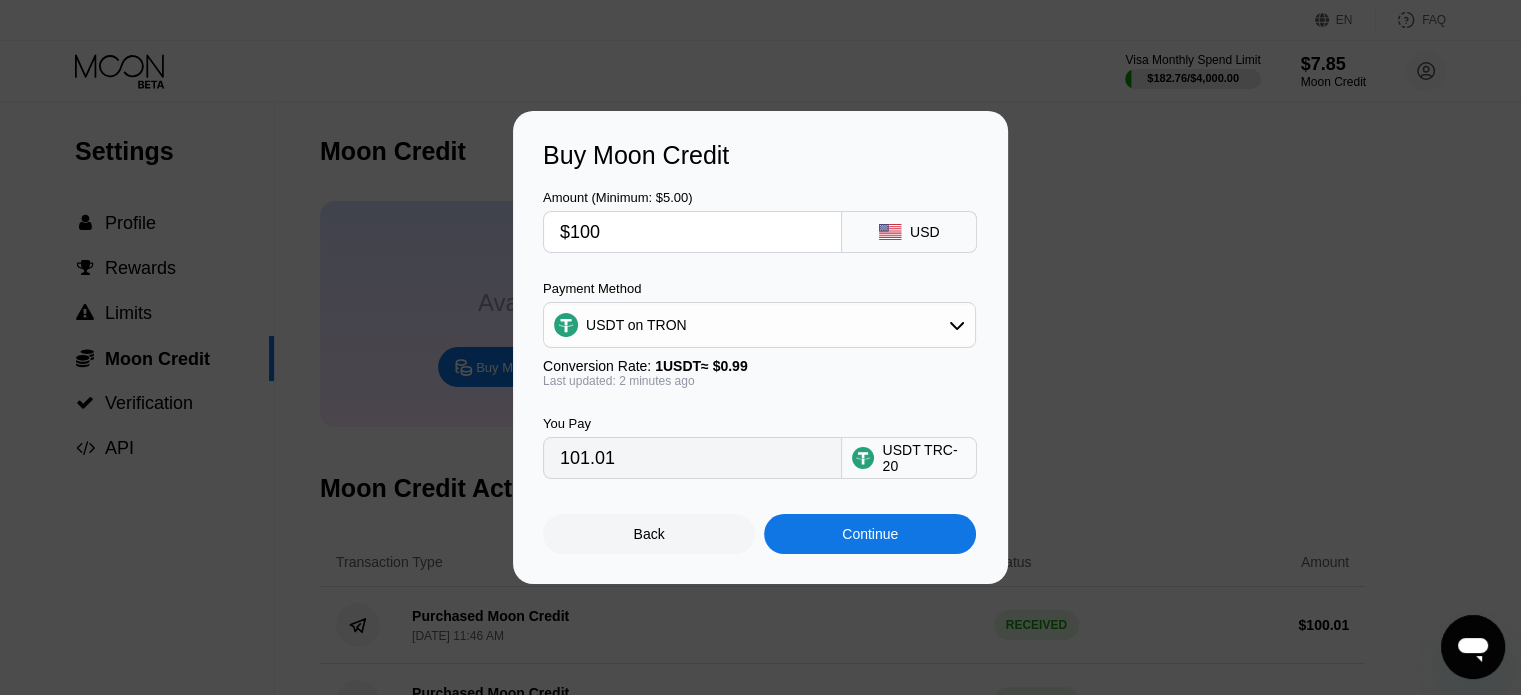 type on "$100" 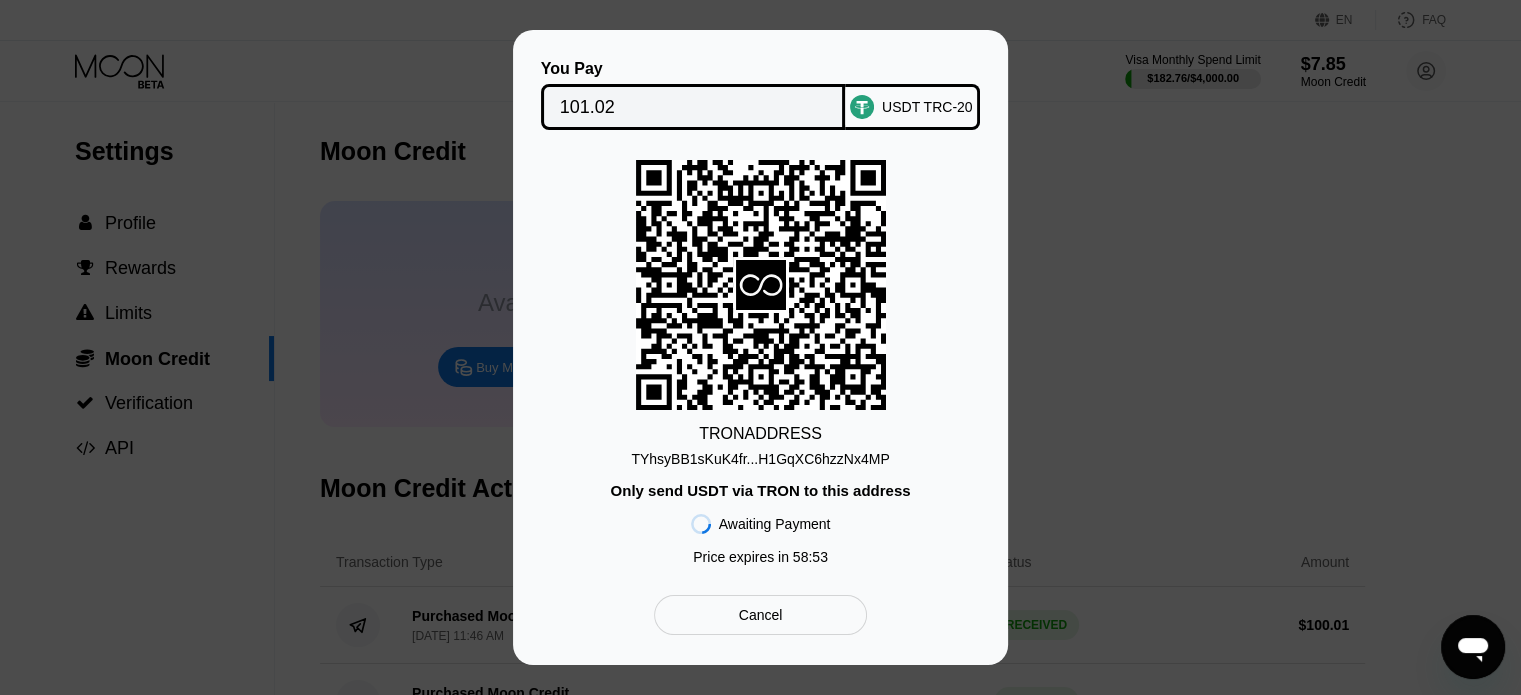 click on "TYhsyBB1sKuK4fr...H1GqXC6hzzNx4MP" at bounding box center [760, 459] 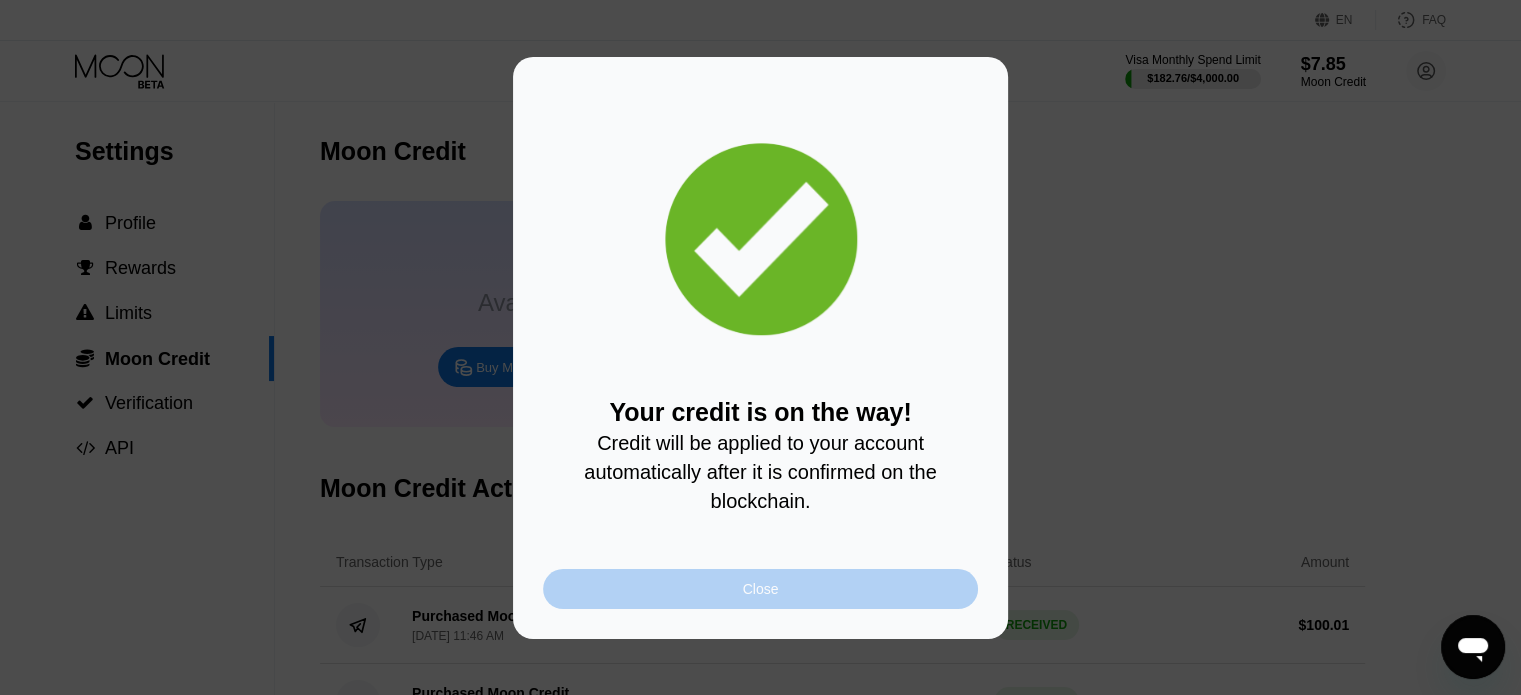 click on "Close" at bounding box center (760, 589) 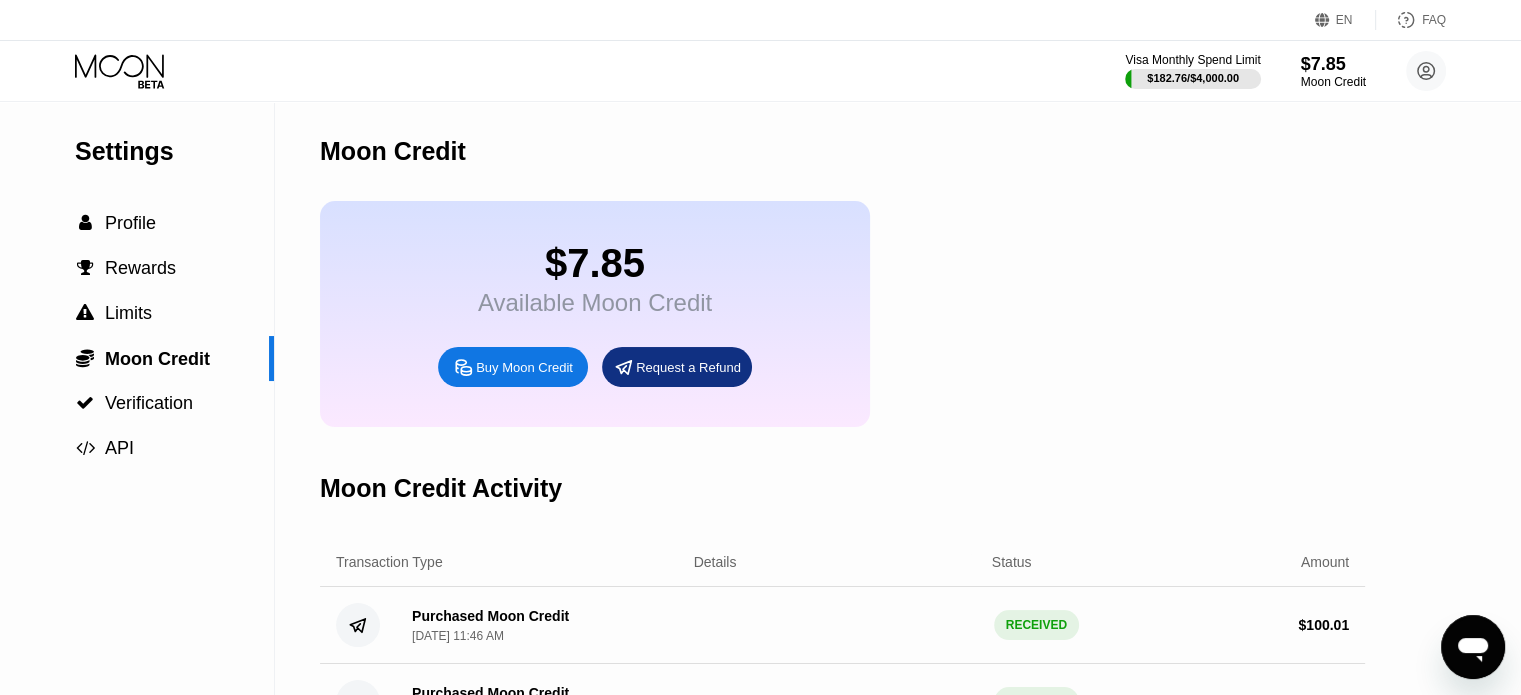 click 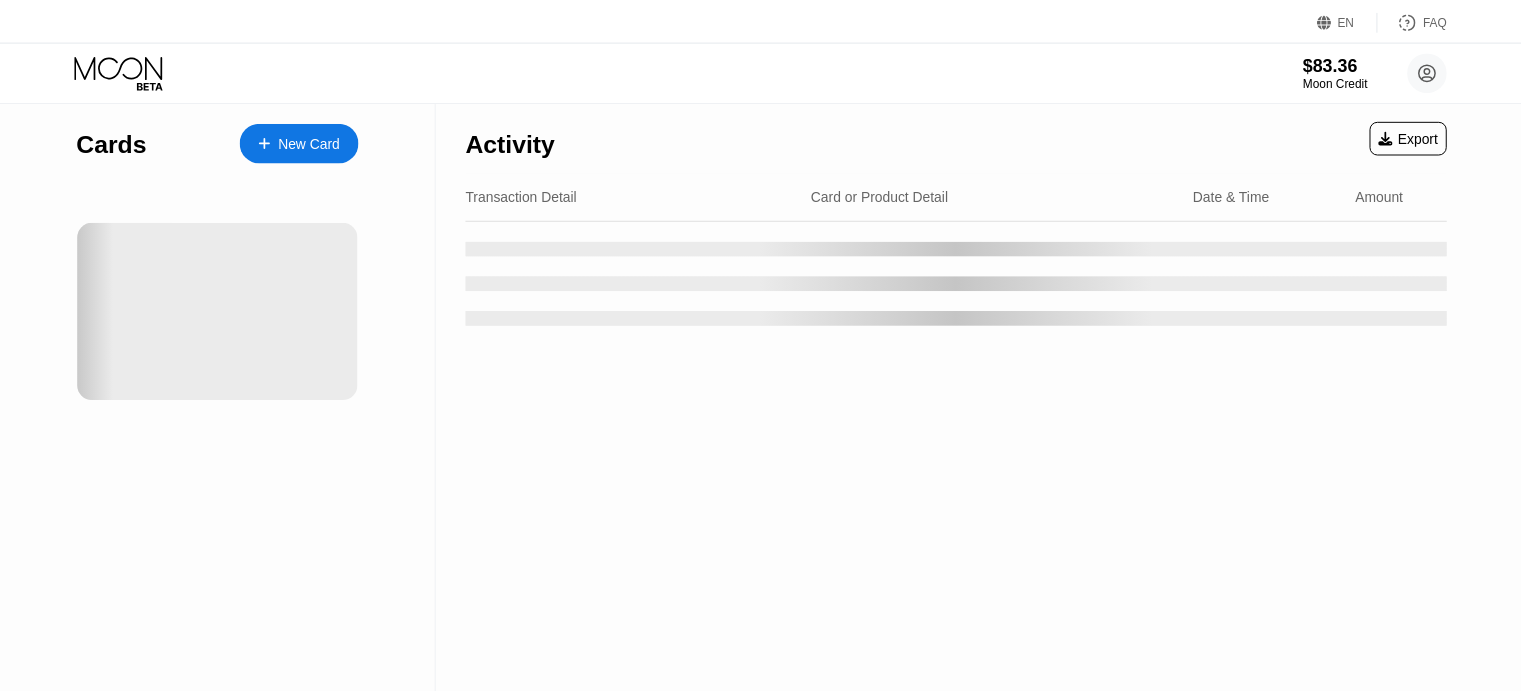 scroll, scrollTop: 0, scrollLeft: 0, axis: both 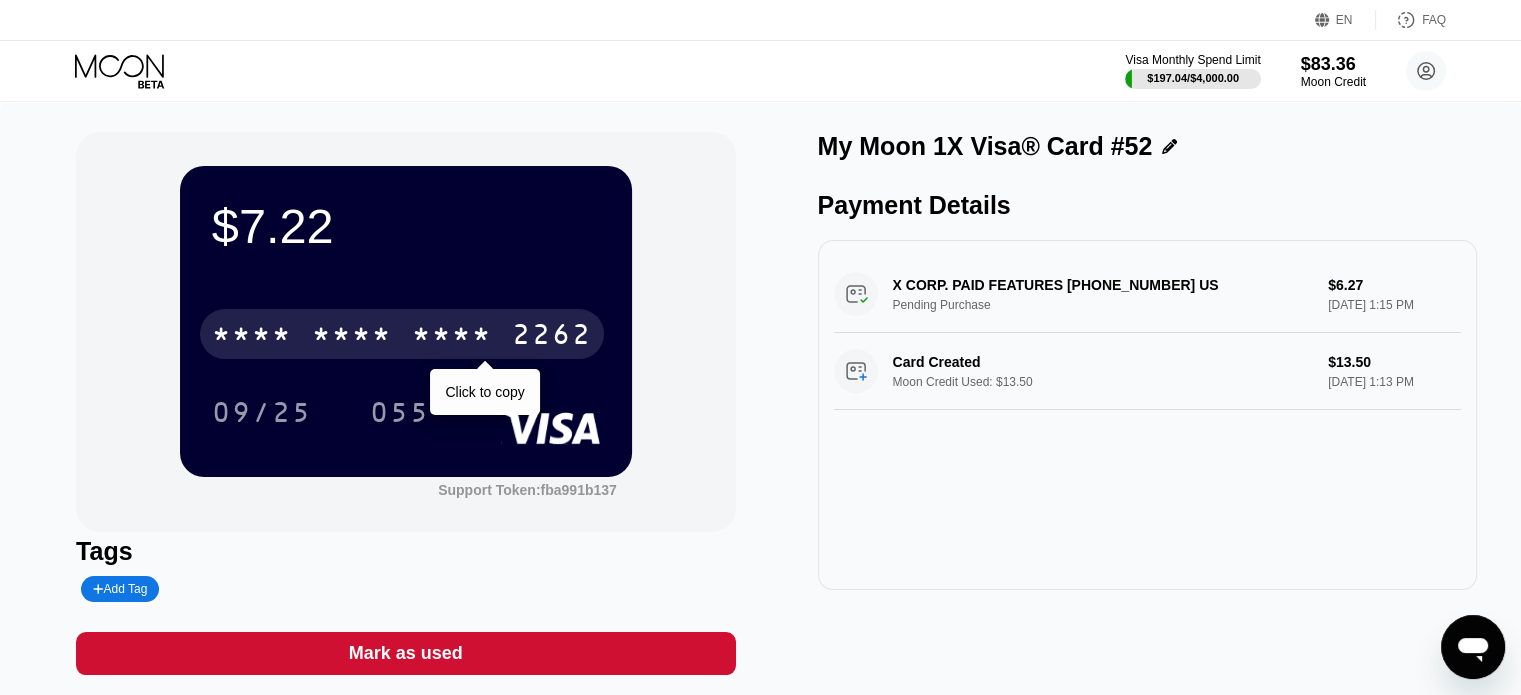 click on "* * * * * * * * * * * * 2262" at bounding box center [402, 334] 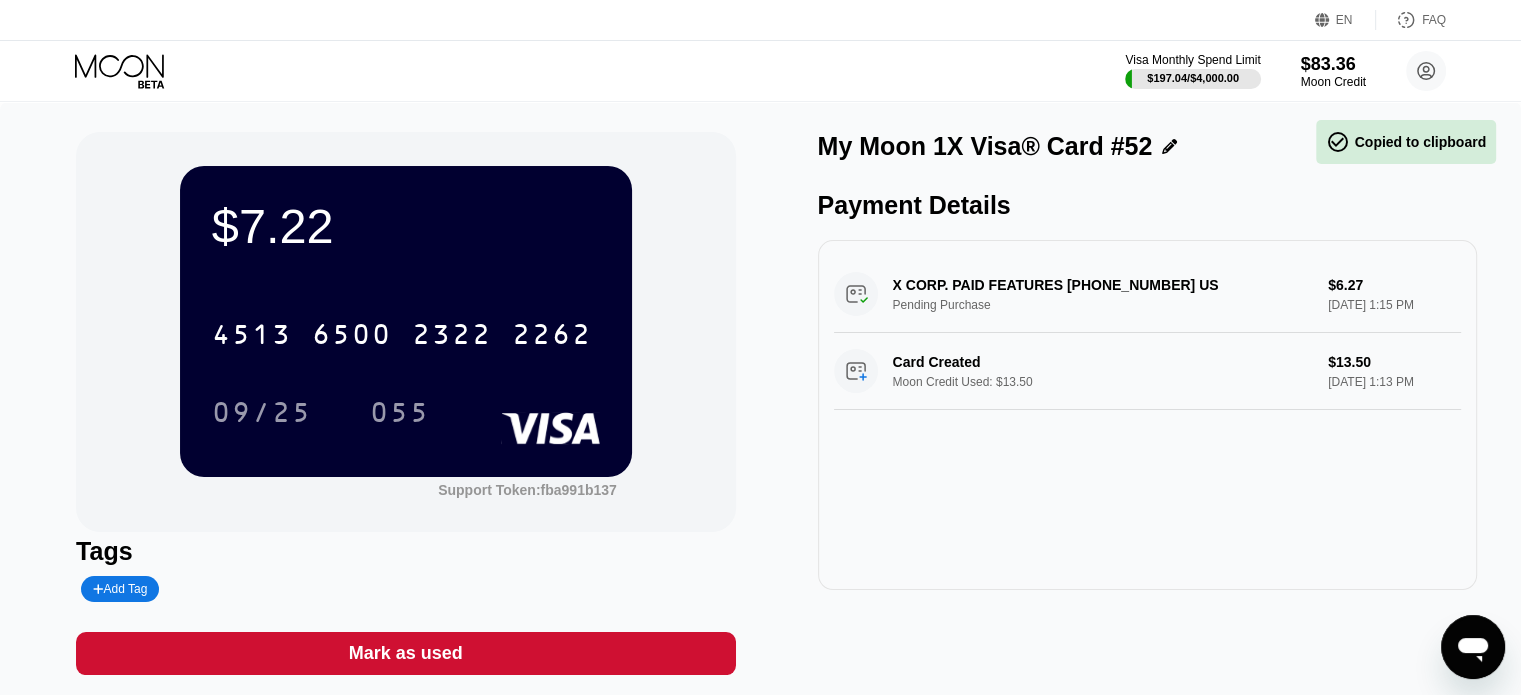 click on "09/25" at bounding box center (262, 415) 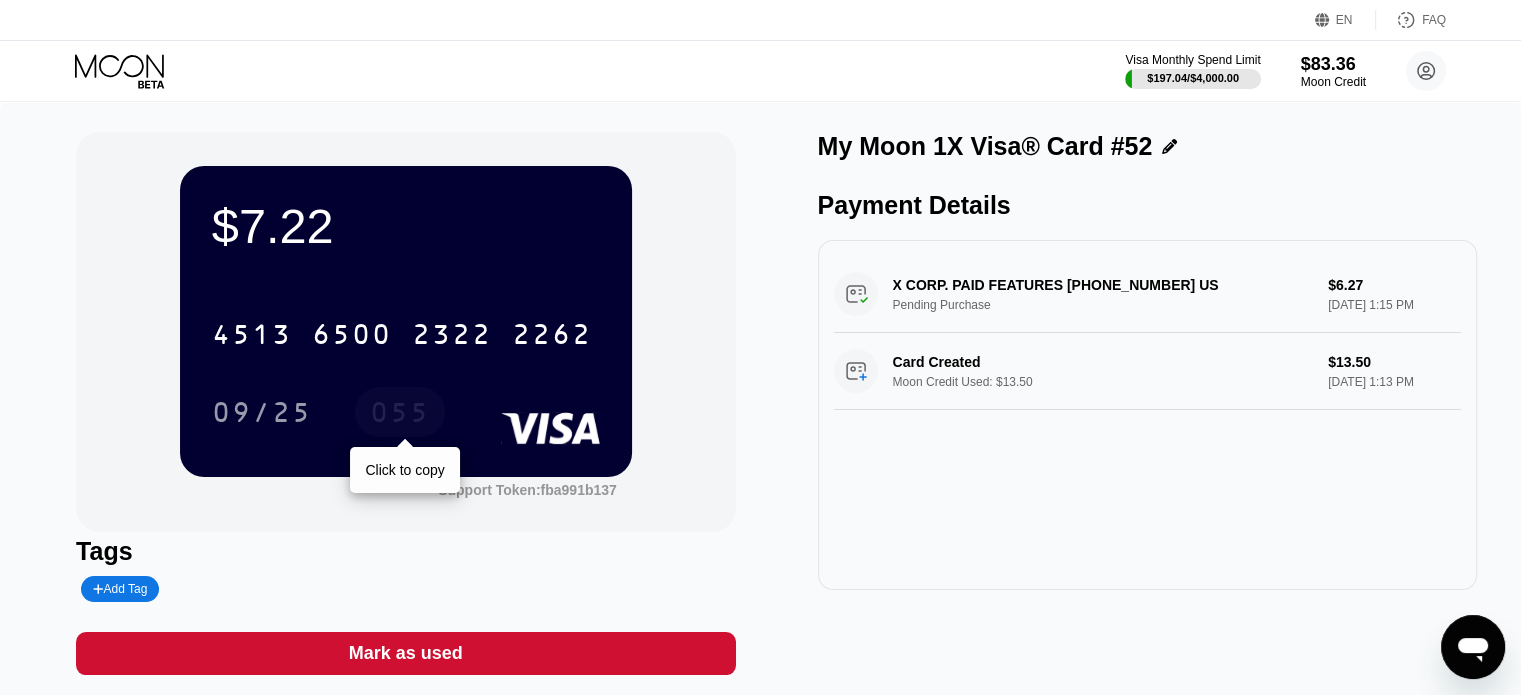 click on "055" at bounding box center (400, 415) 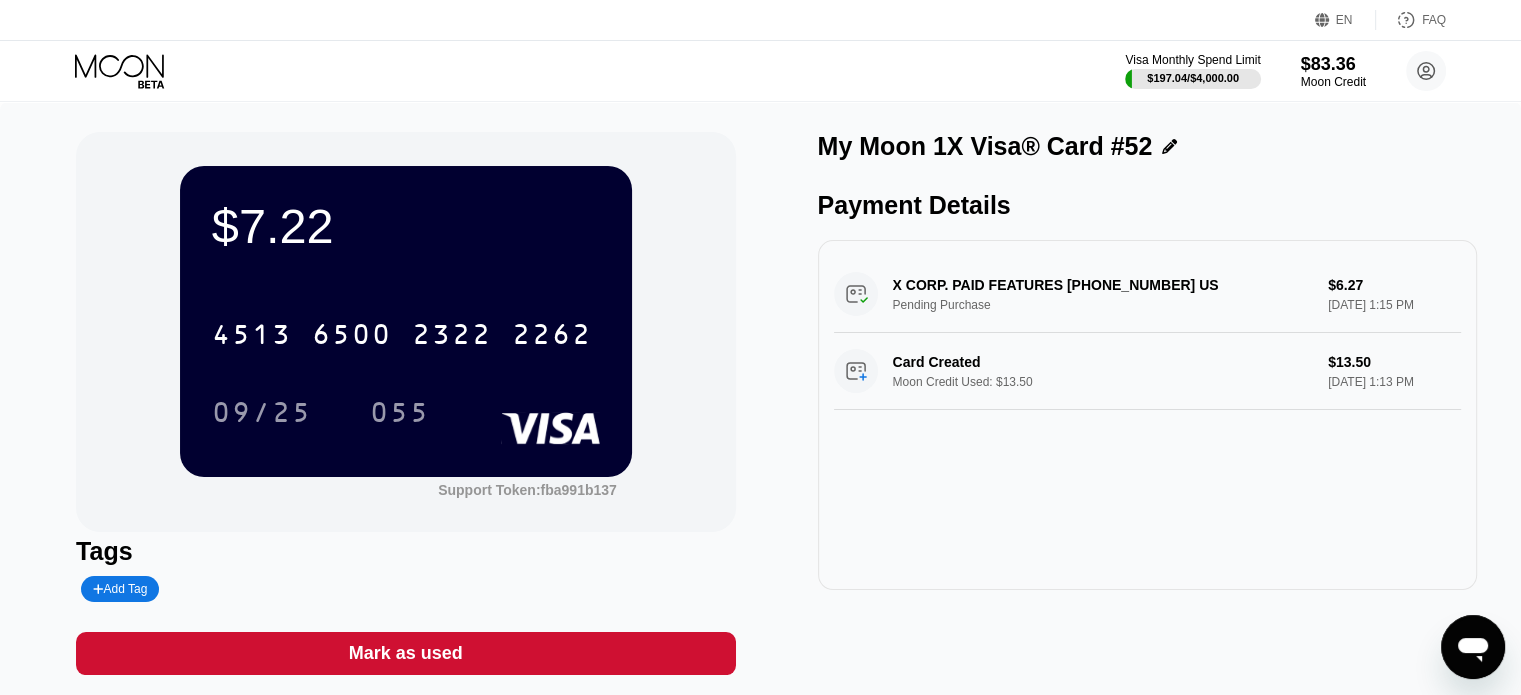 click 